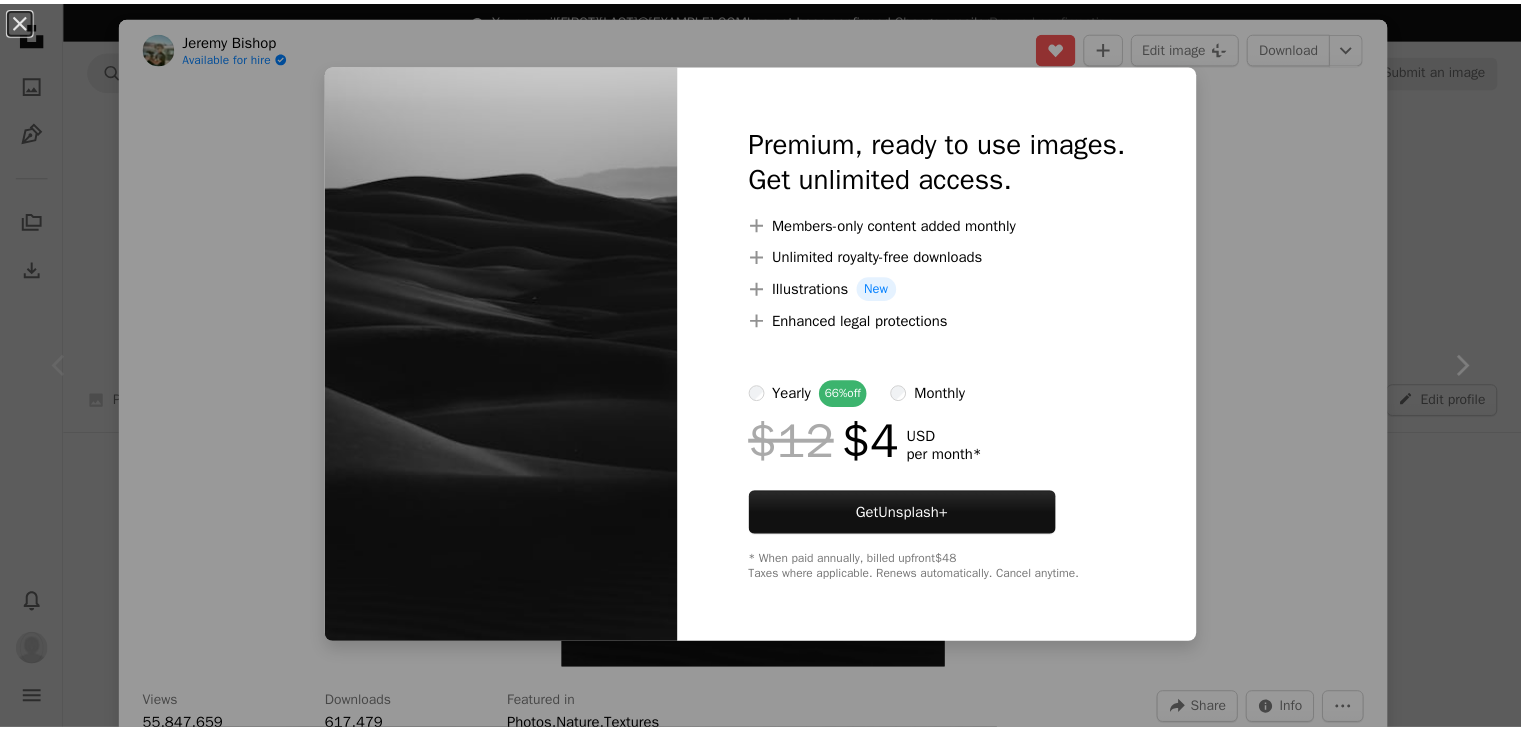 scroll, scrollTop: 400, scrollLeft: 0, axis: vertical 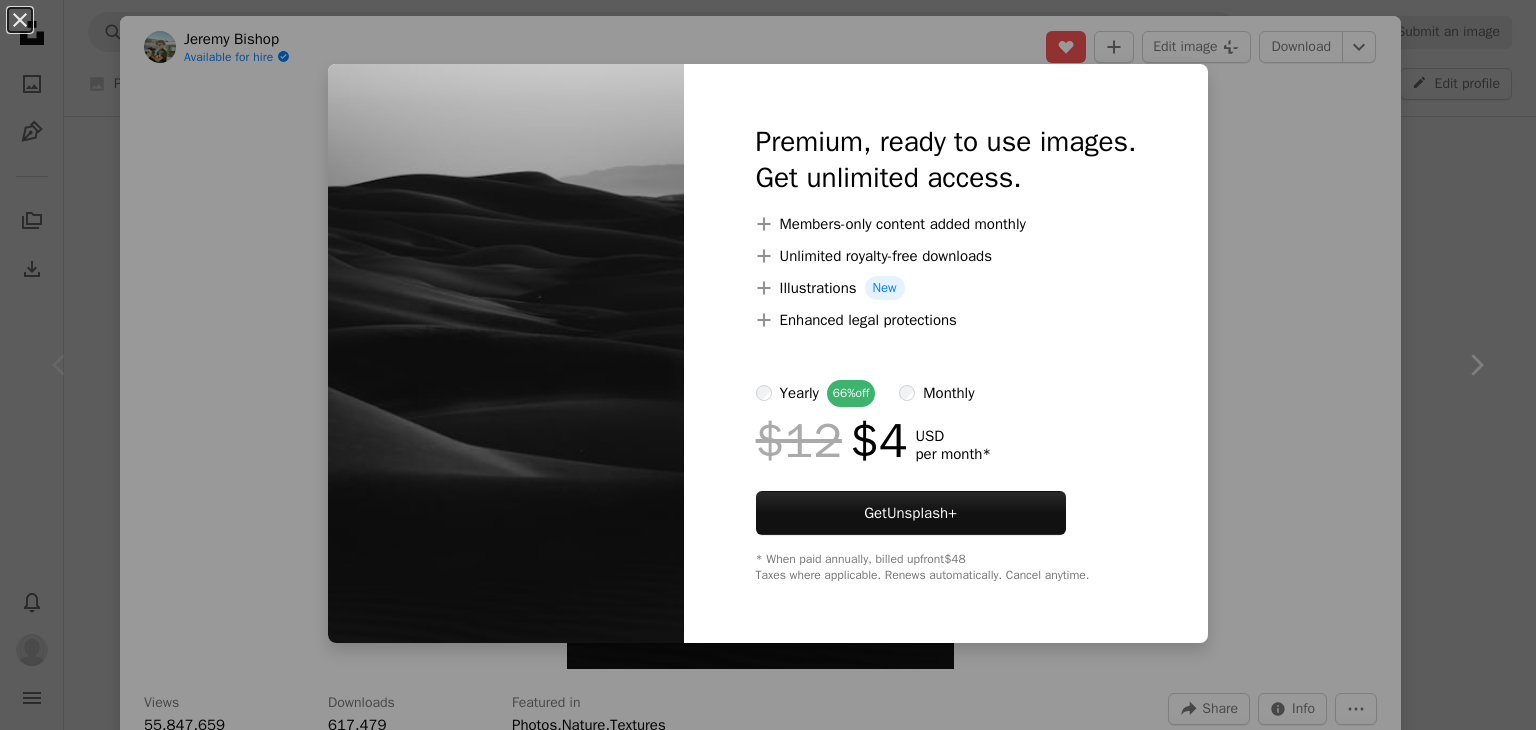 click on "An X shape Premium, ready to use images. Get unlimited access. A plus sign Members-only content added monthly A plus sign Unlimited royalty-free downloads A plus sign Illustrations  New A plus sign Enhanced legal protections yearly 66%  off monthly $12   $4 USD per month * Get  Unsplash+ * When paid annually, billed upfront  $48 Taxes where applicable. Renews automatically. Cancel anytime." at bounding box center (768, 365) 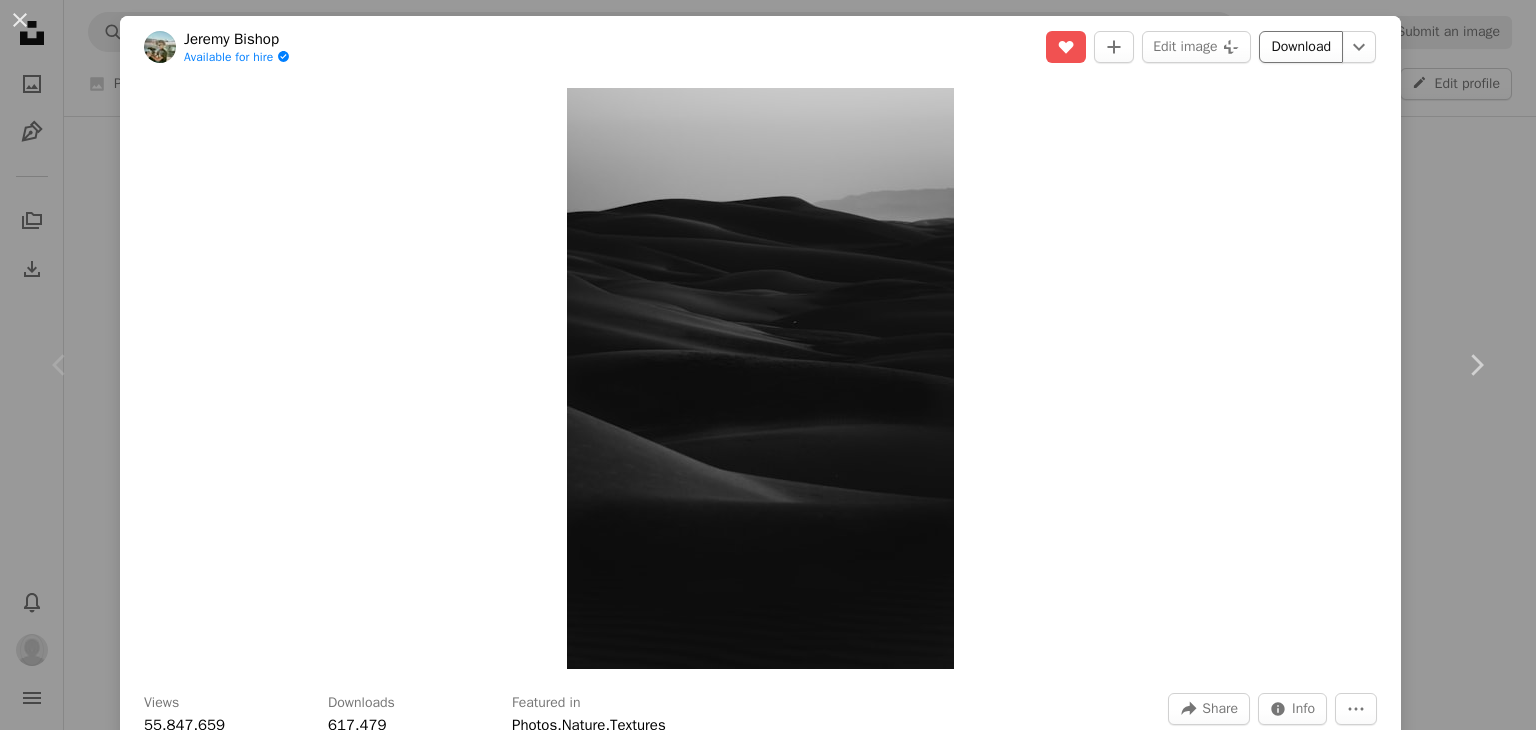 click on "Download" at bounding box center [1301, 47] 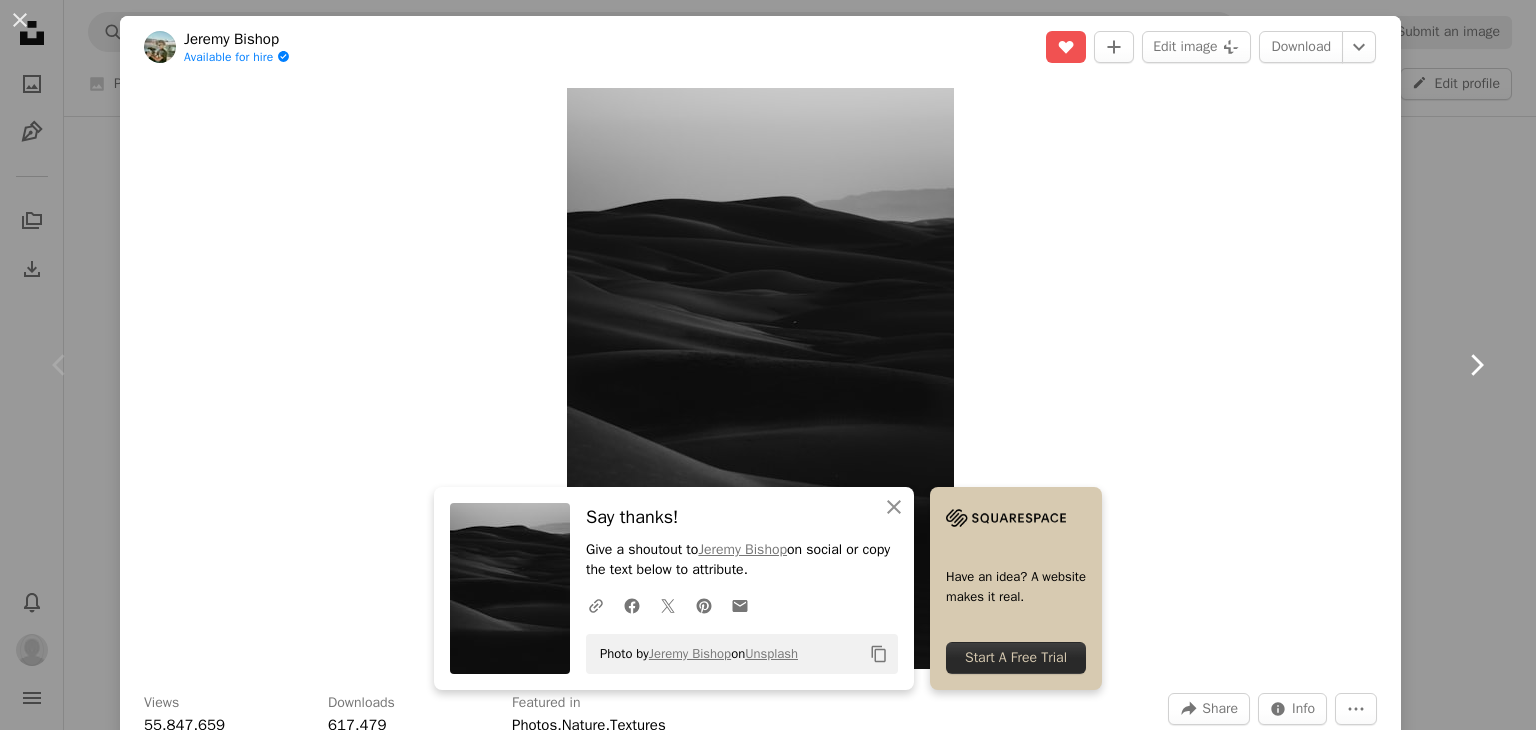 click on "Chevron right" at bounding box center (1476, 365) 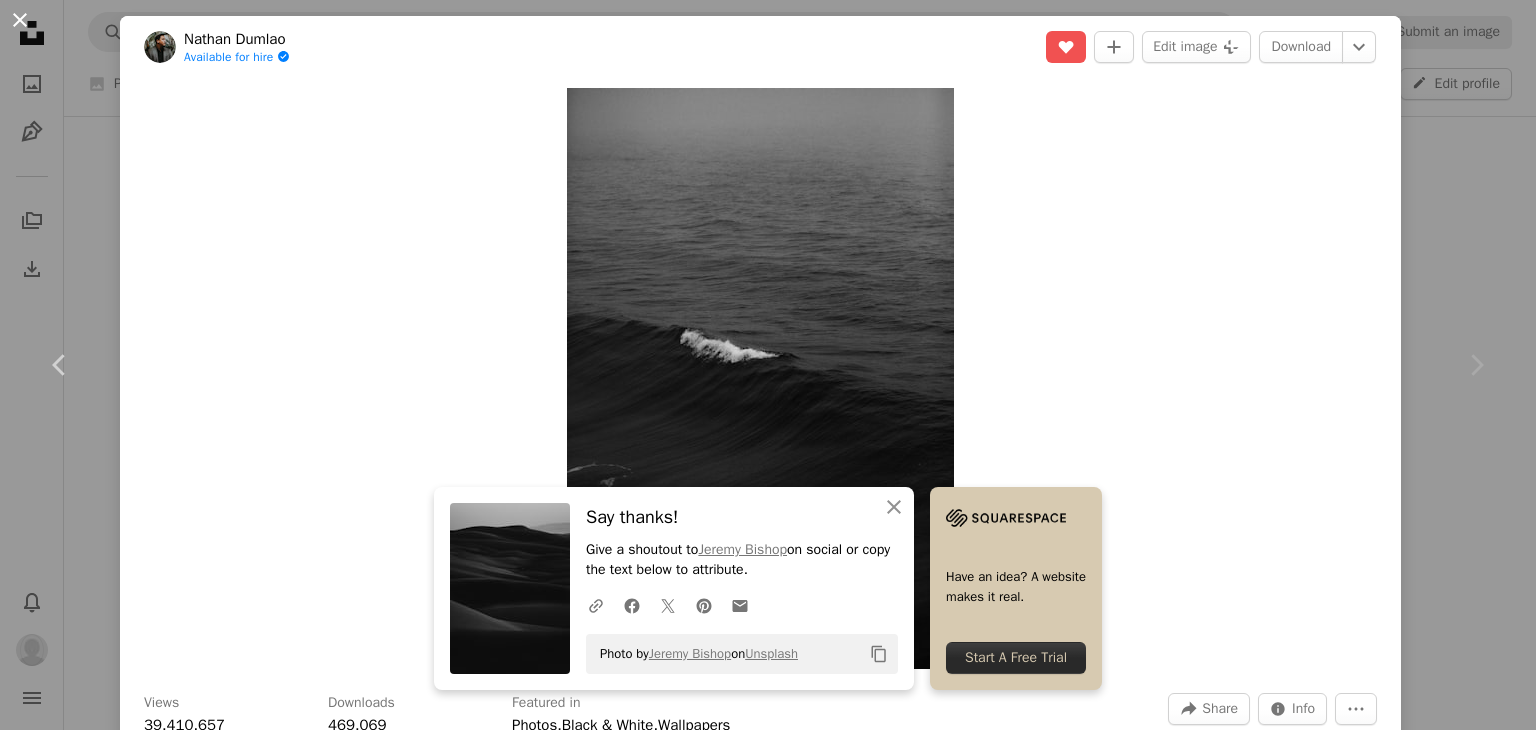 click on "An X shape" at bounding box center (20, 20) 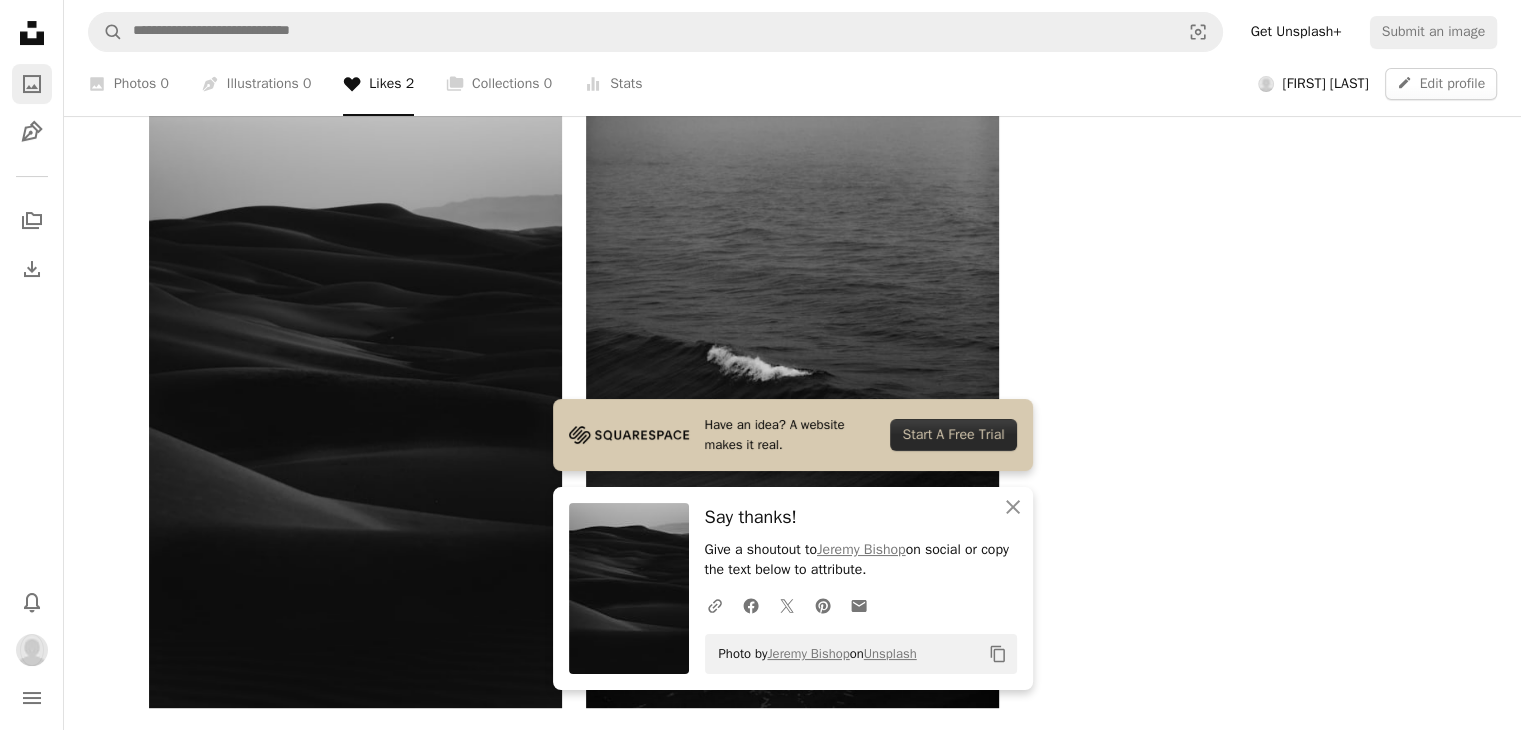 click on "A photo" 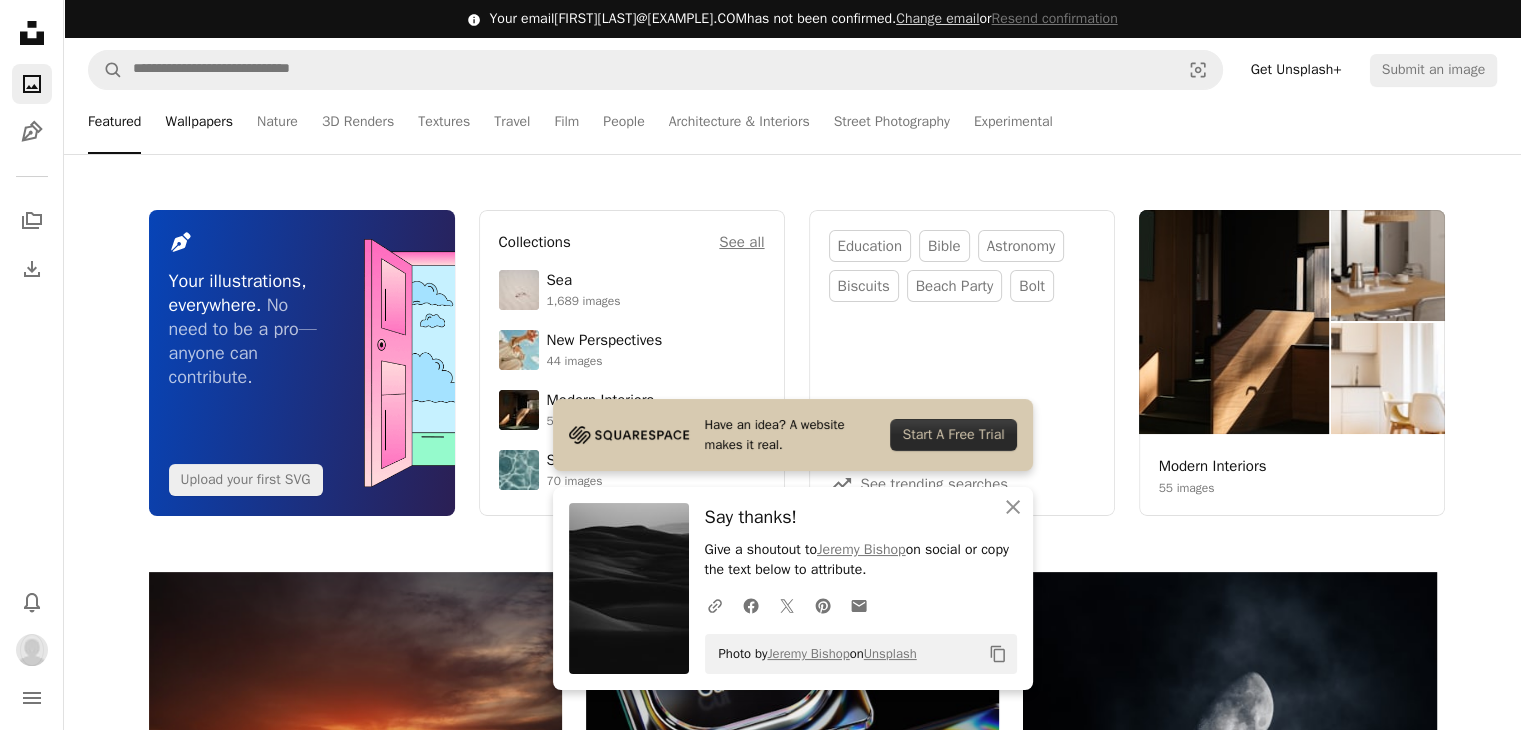 click on "Wallpapers" at bounding box center [199, 122] 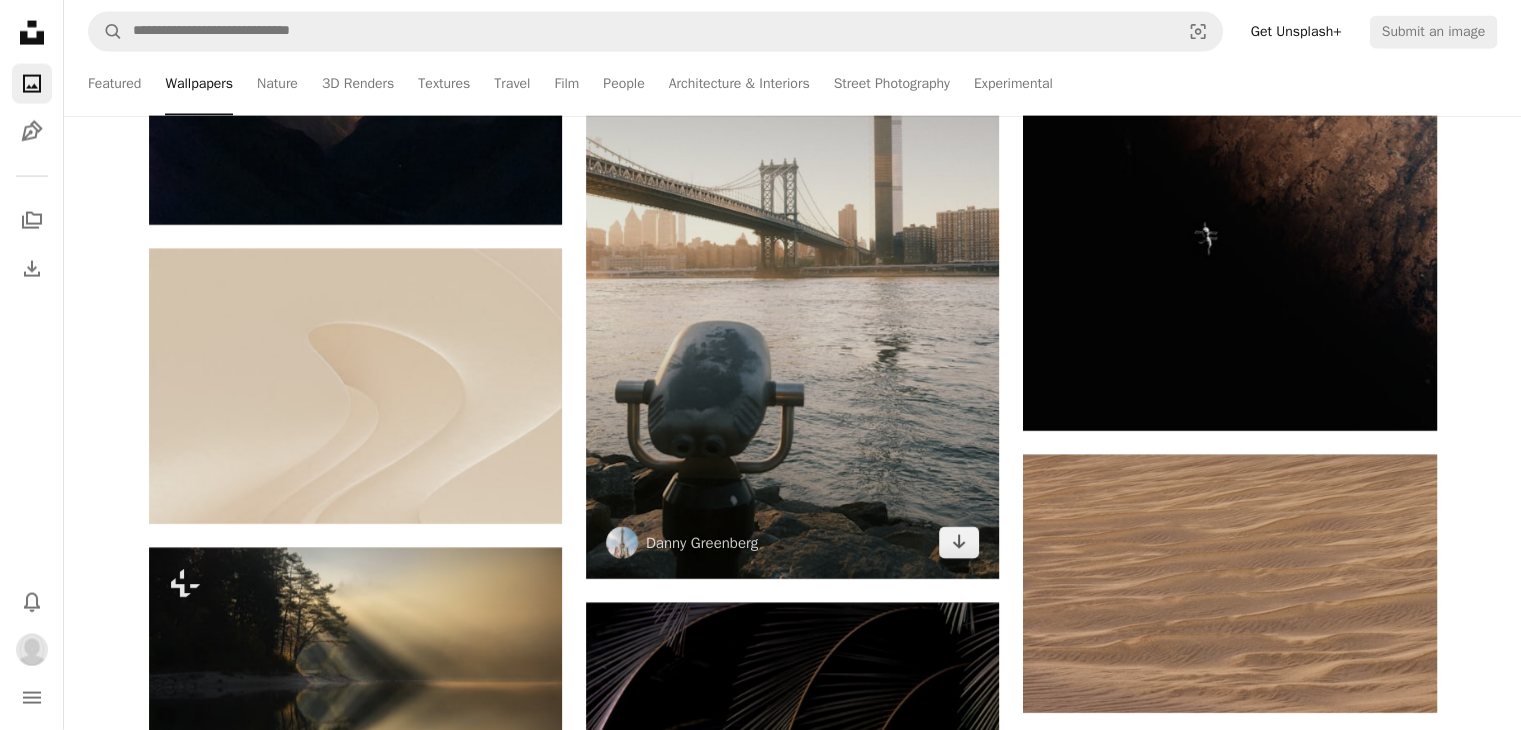 scroll, scrollTop: 4700, scrollLeft: 0, axis: vertical 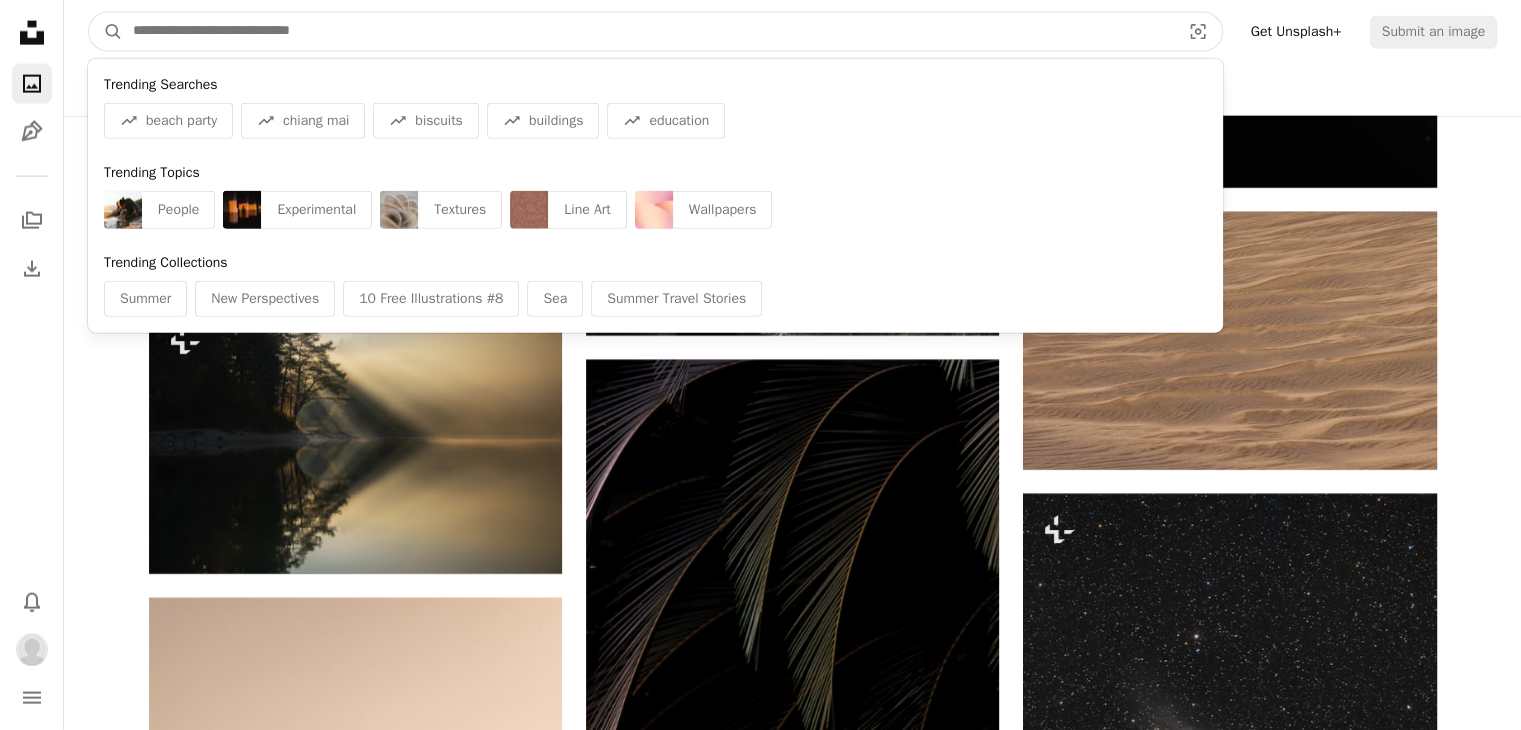 click at bounding box center (648, 32) 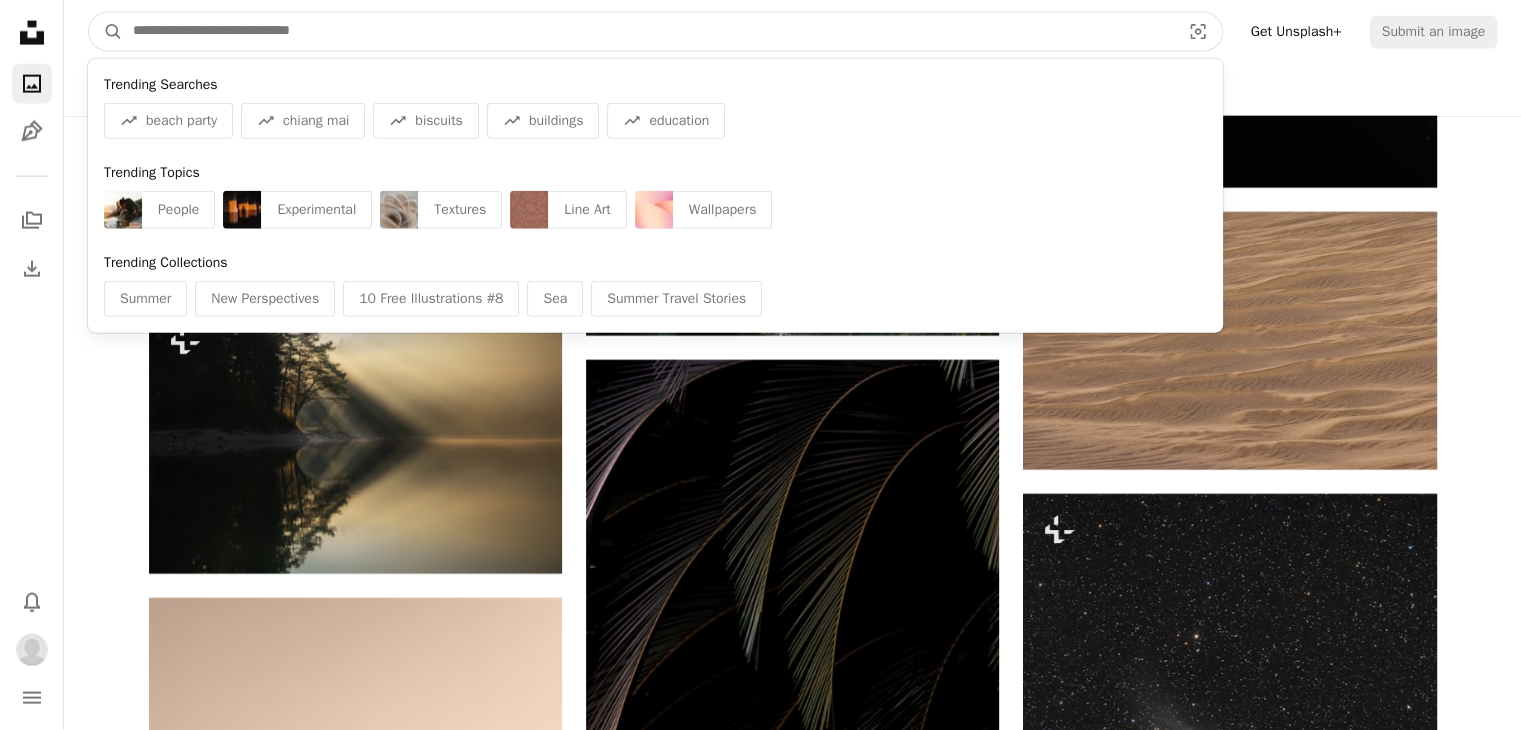 scroll, scrollTop: 4800, scrollLeft: 0, axis: vertical 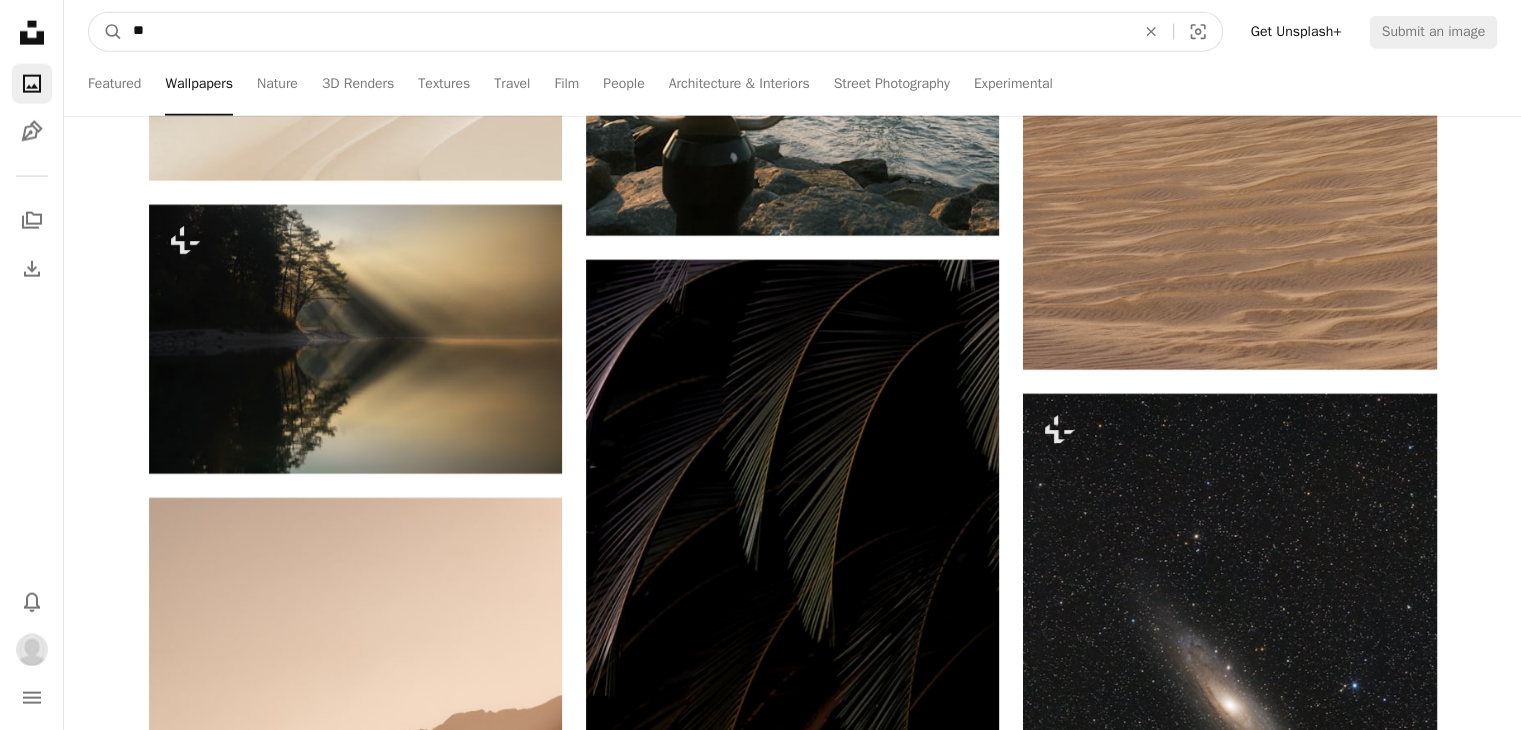 type on "*" 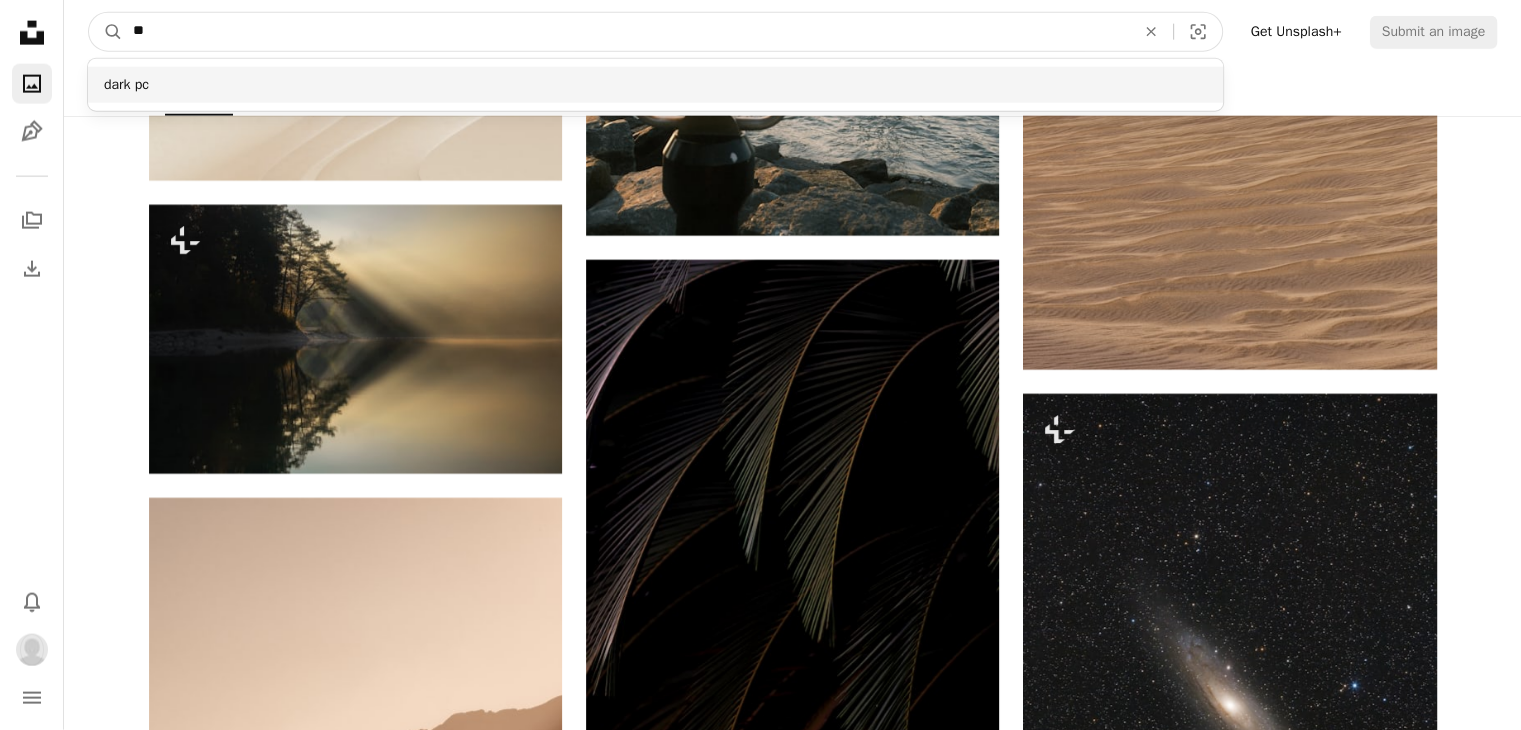 type on "**" 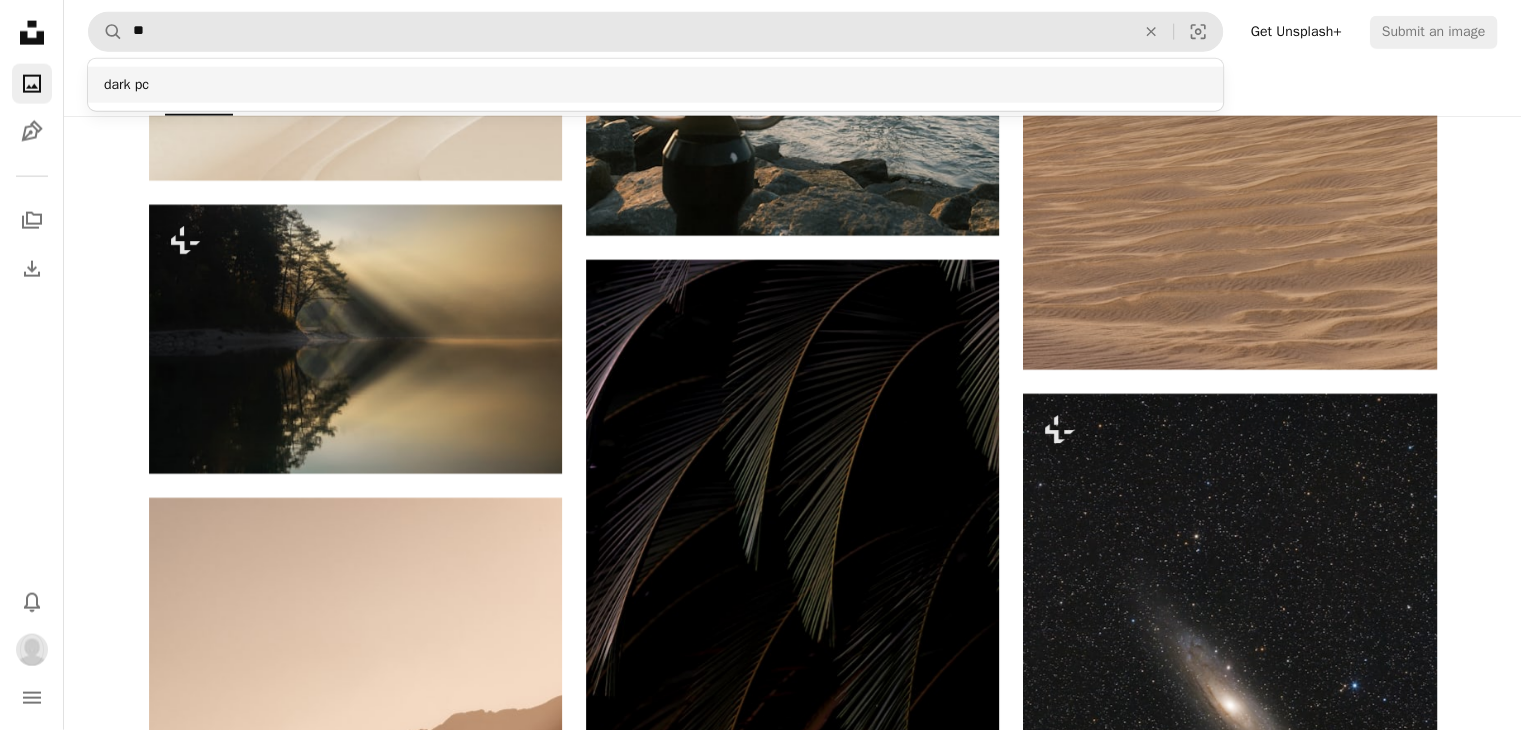 click on "dark pc" at bounding box center (655, 85) 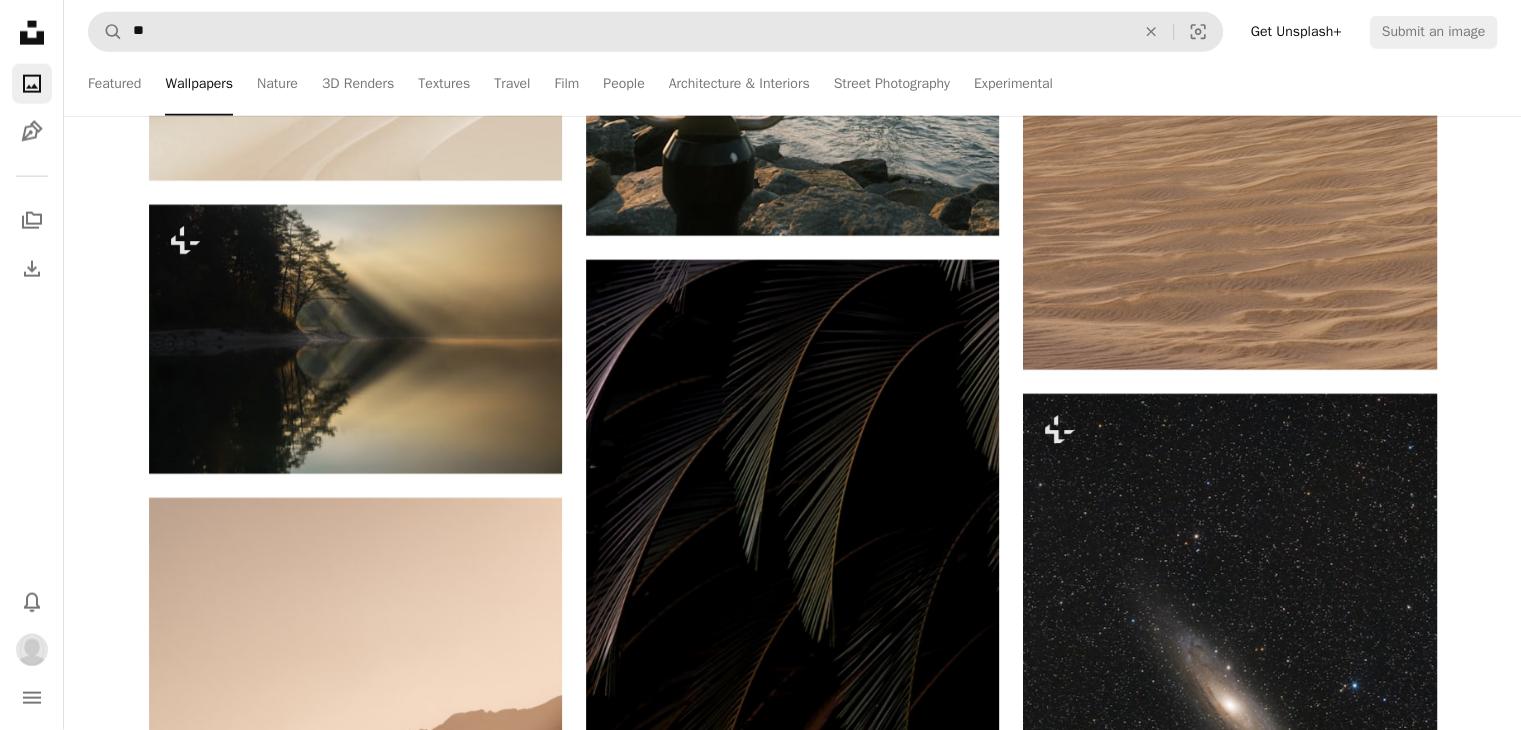 scroll, scrollTop: 0, scrollLeft: 0, axis: both 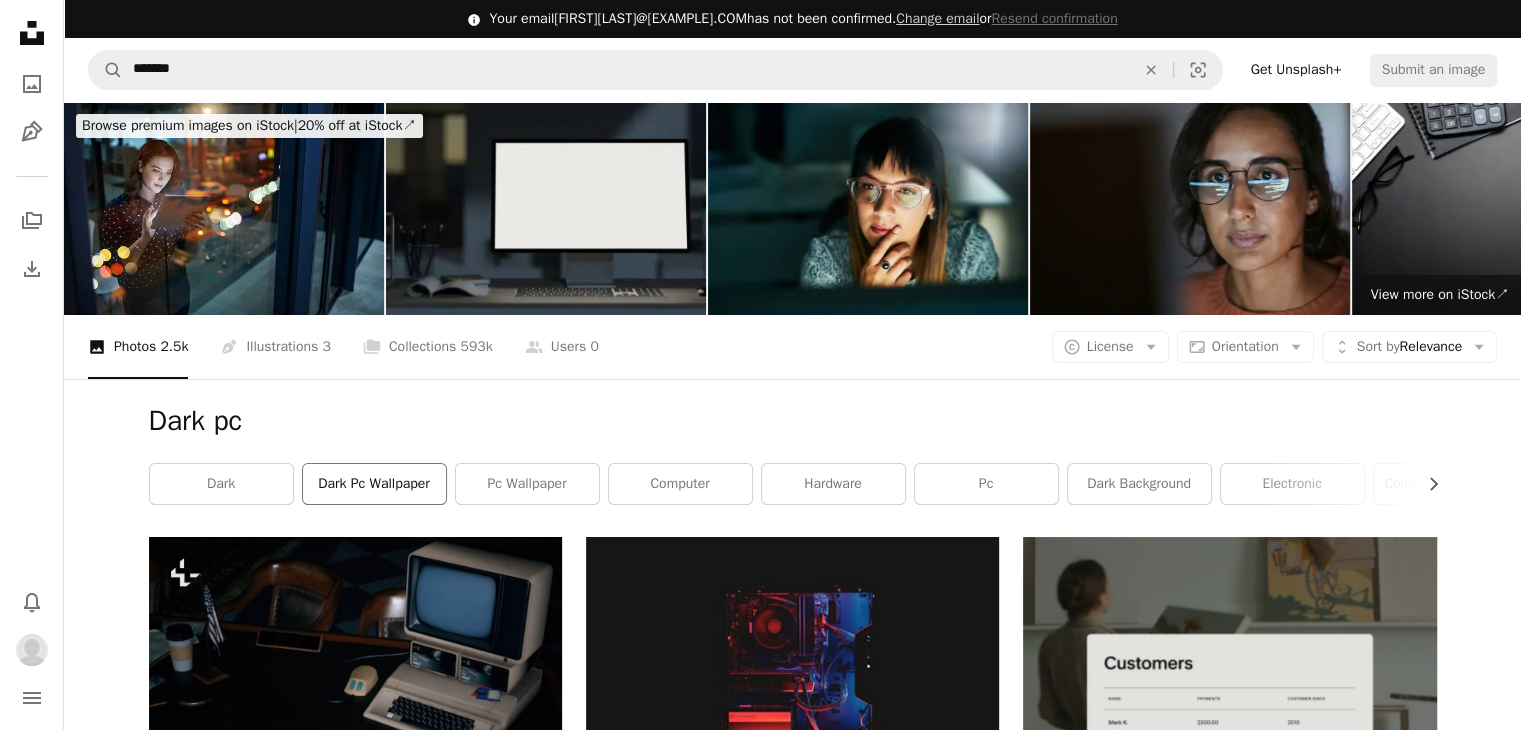 click on "dark pc wallpaper" at bounding box center [374, 484] 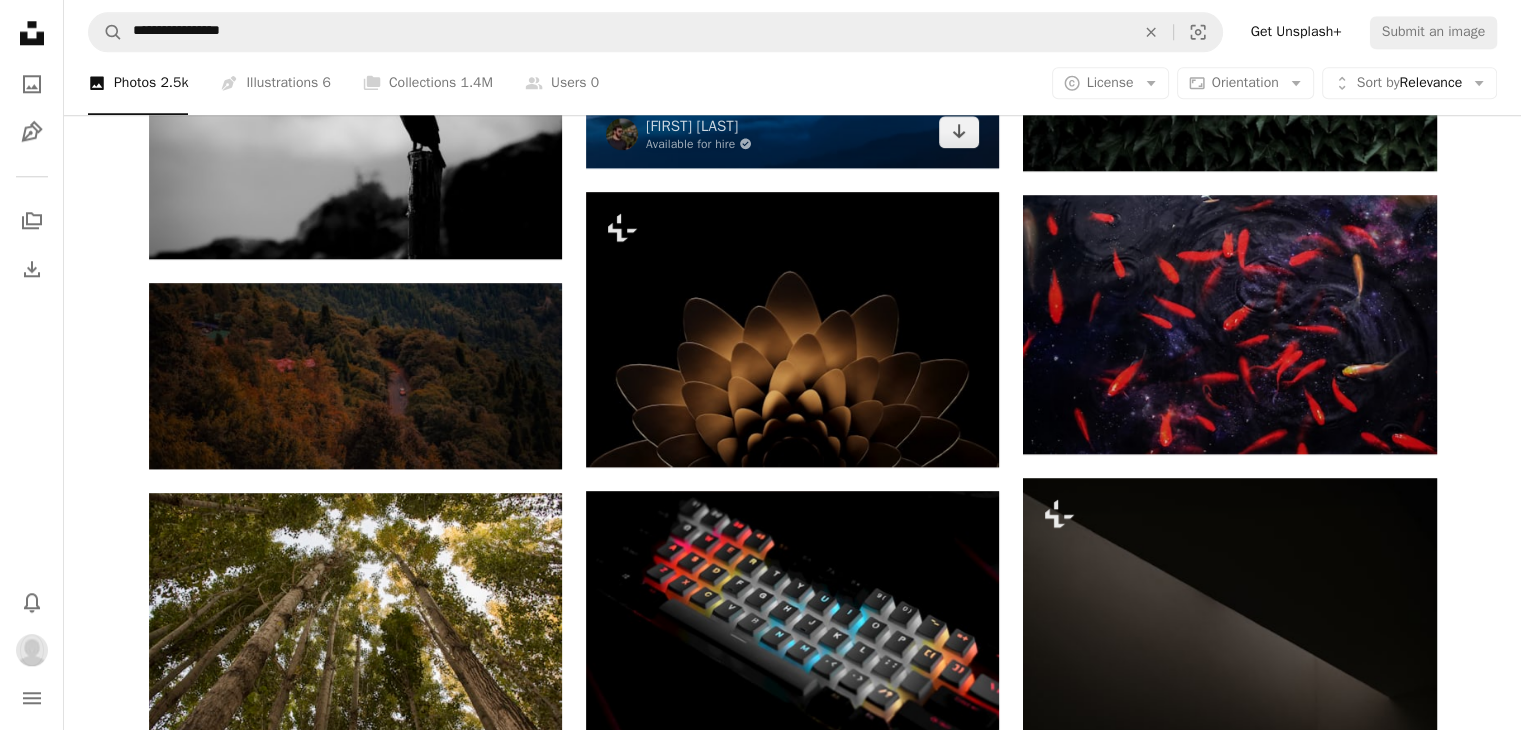 scroll, scrollTop: 2500, scrollLeft: 0, axis: vertical 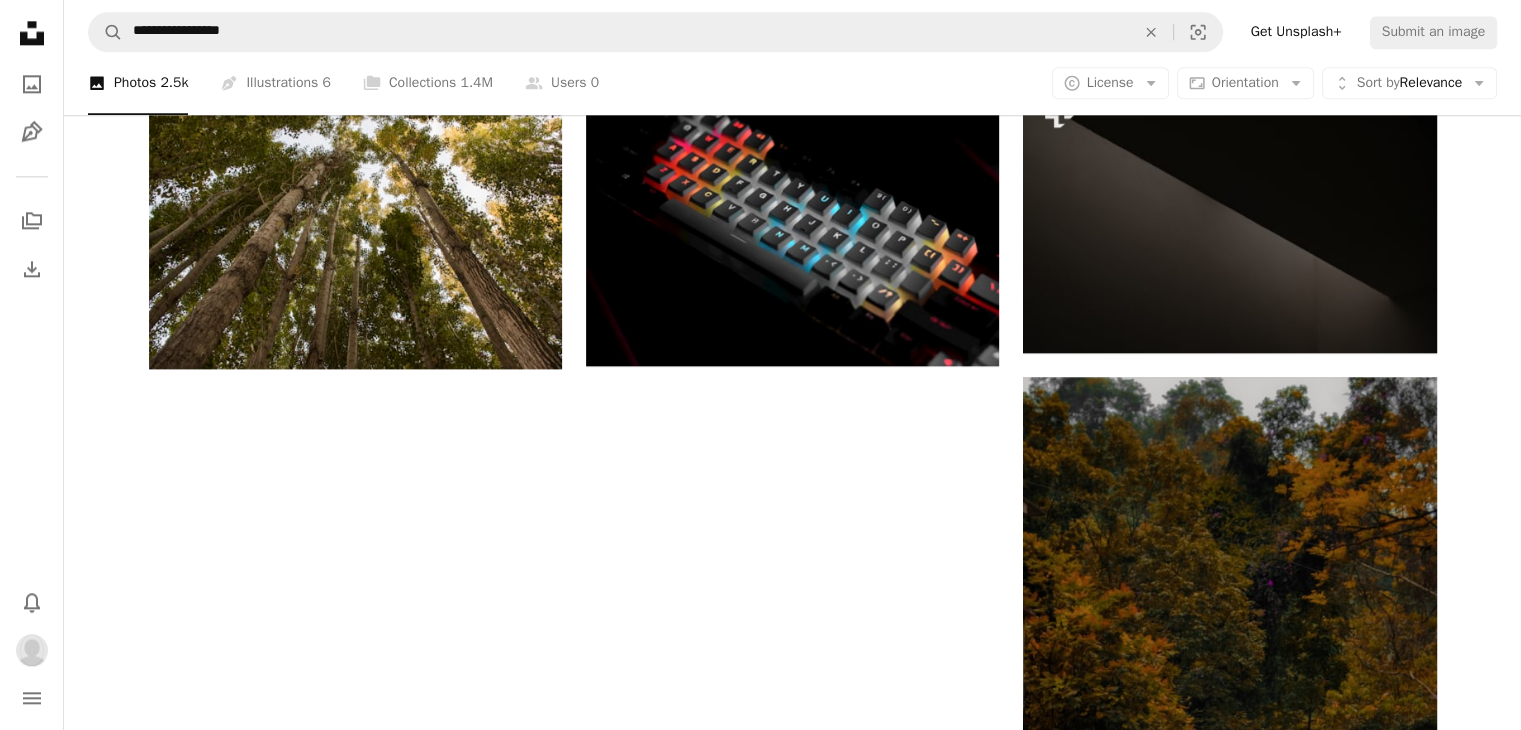click on "Load more" at bounding box center [793, 1224] 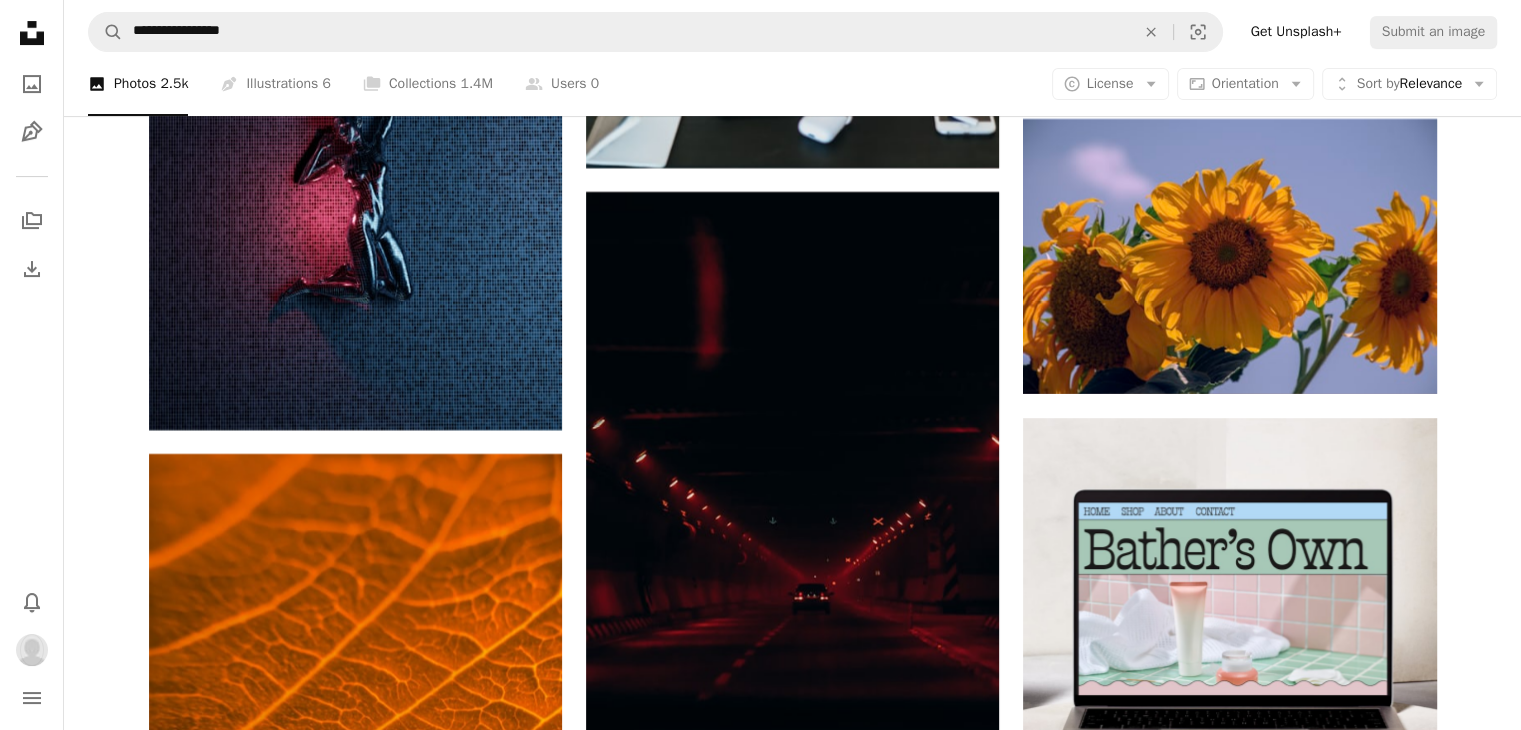 scroll, scrollTop: 8400, scrollLeft: 0, axis: vertical 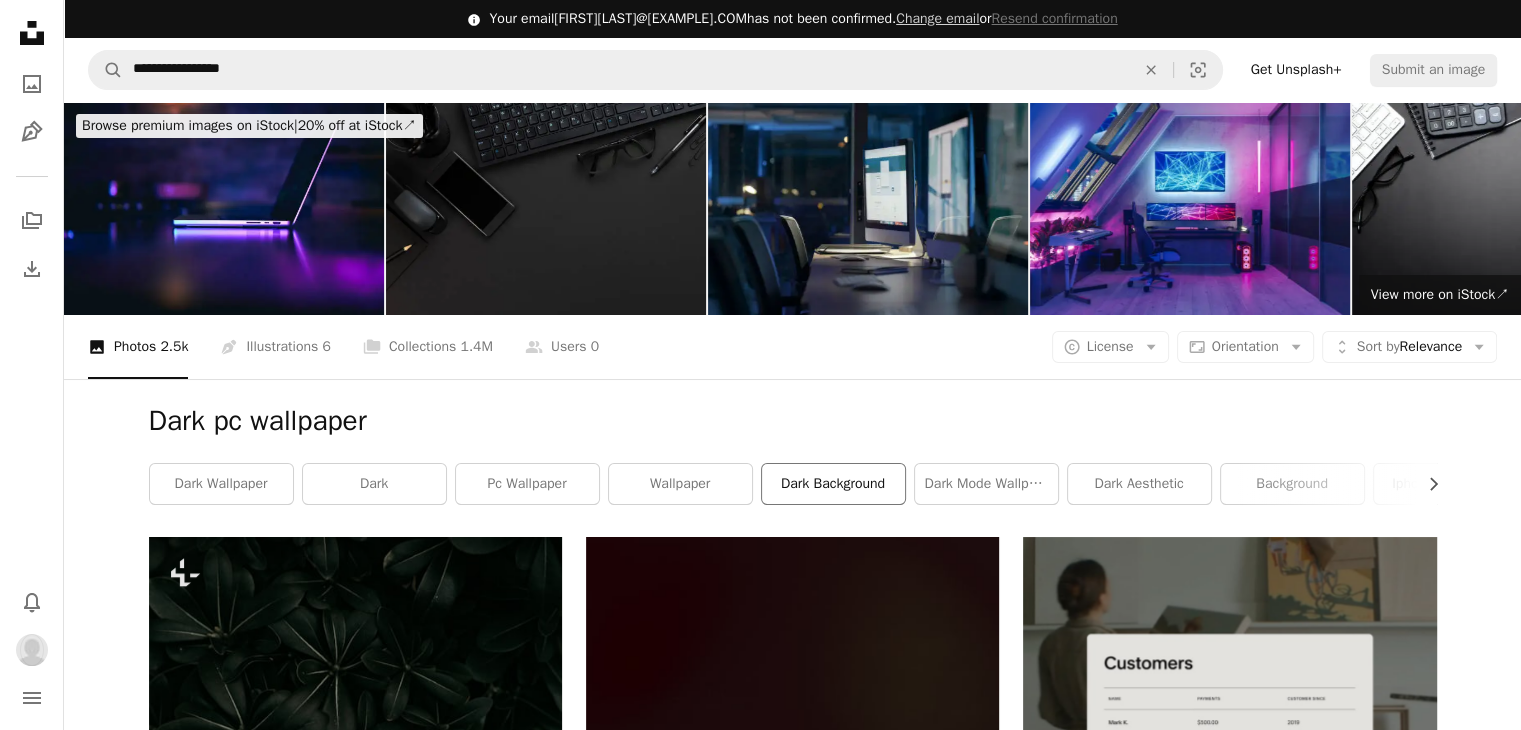 click on "dark background" at bounding box center (833, 484) 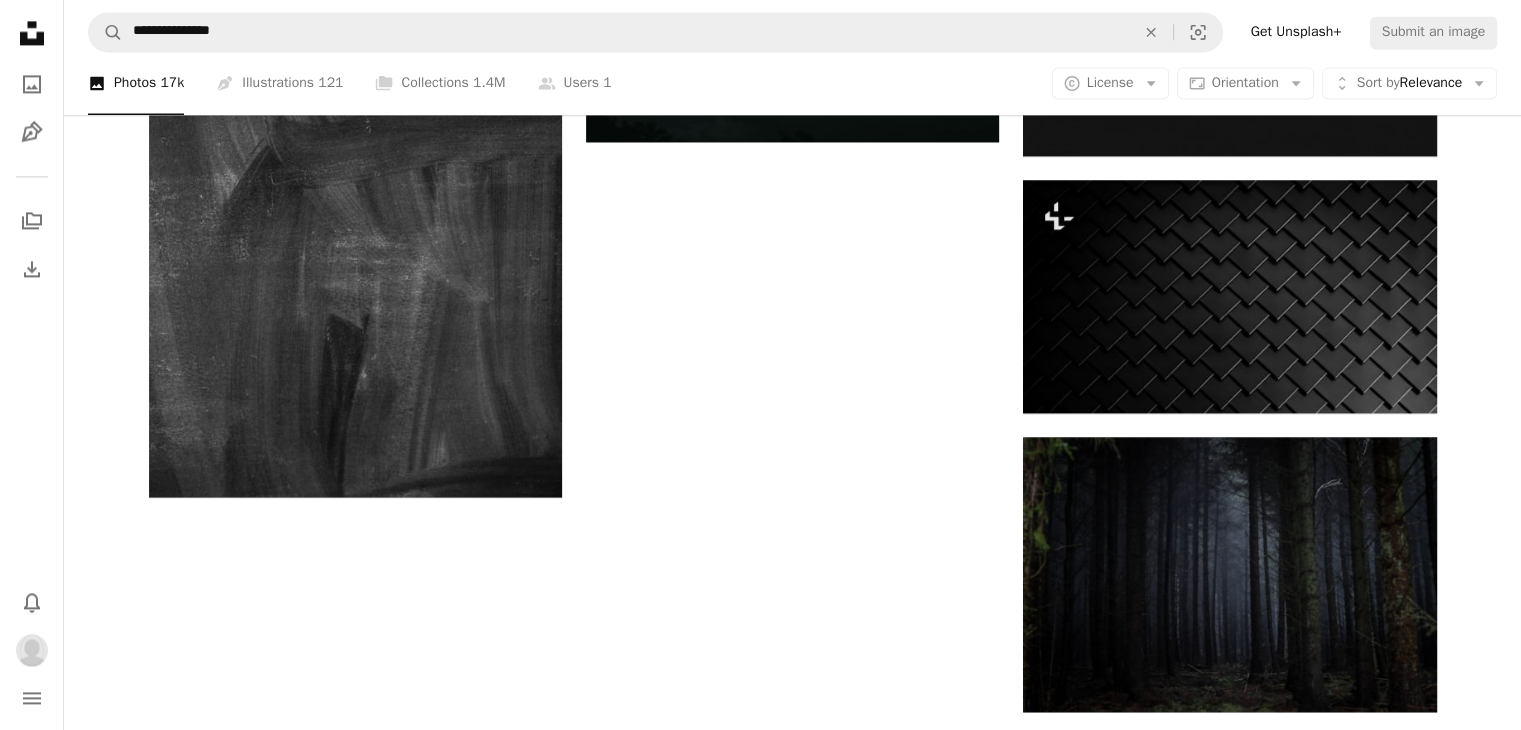 scroll, scrollTop: 3008, scrollLeft: 0, axis: vertical 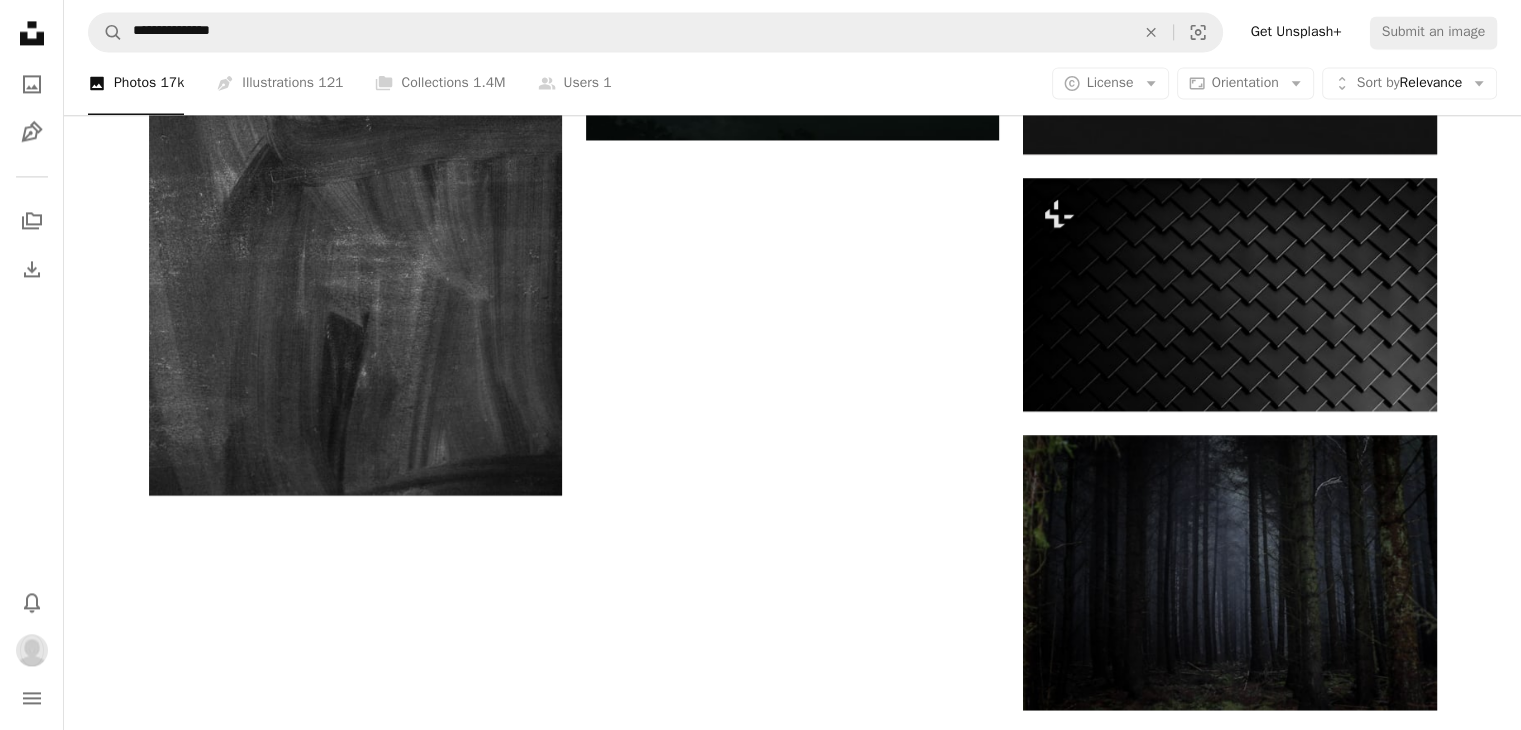 click on "Load more" at bounding box center (793, 790) 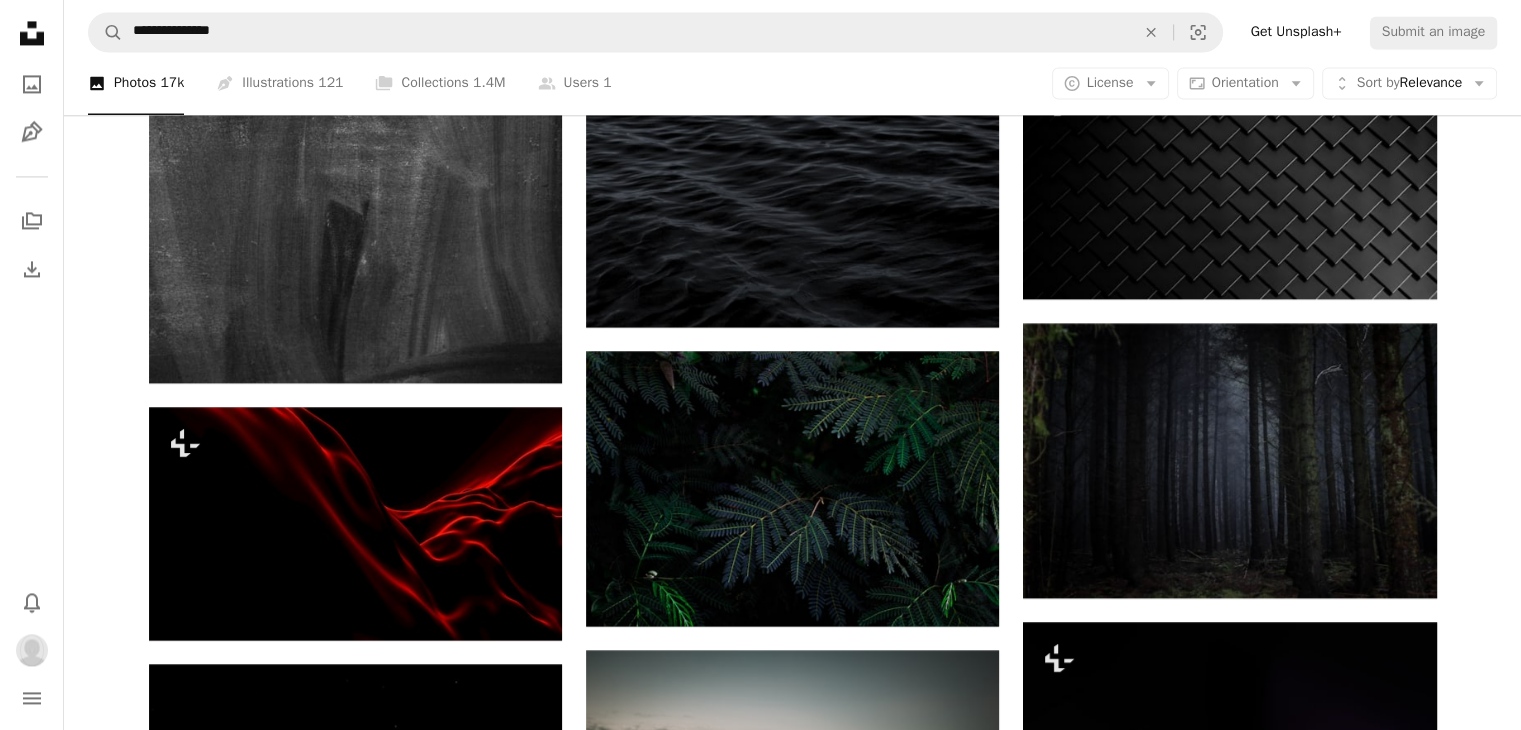 scroll, scrollTop: 3208, scrollLeft: 0, axis: vertical 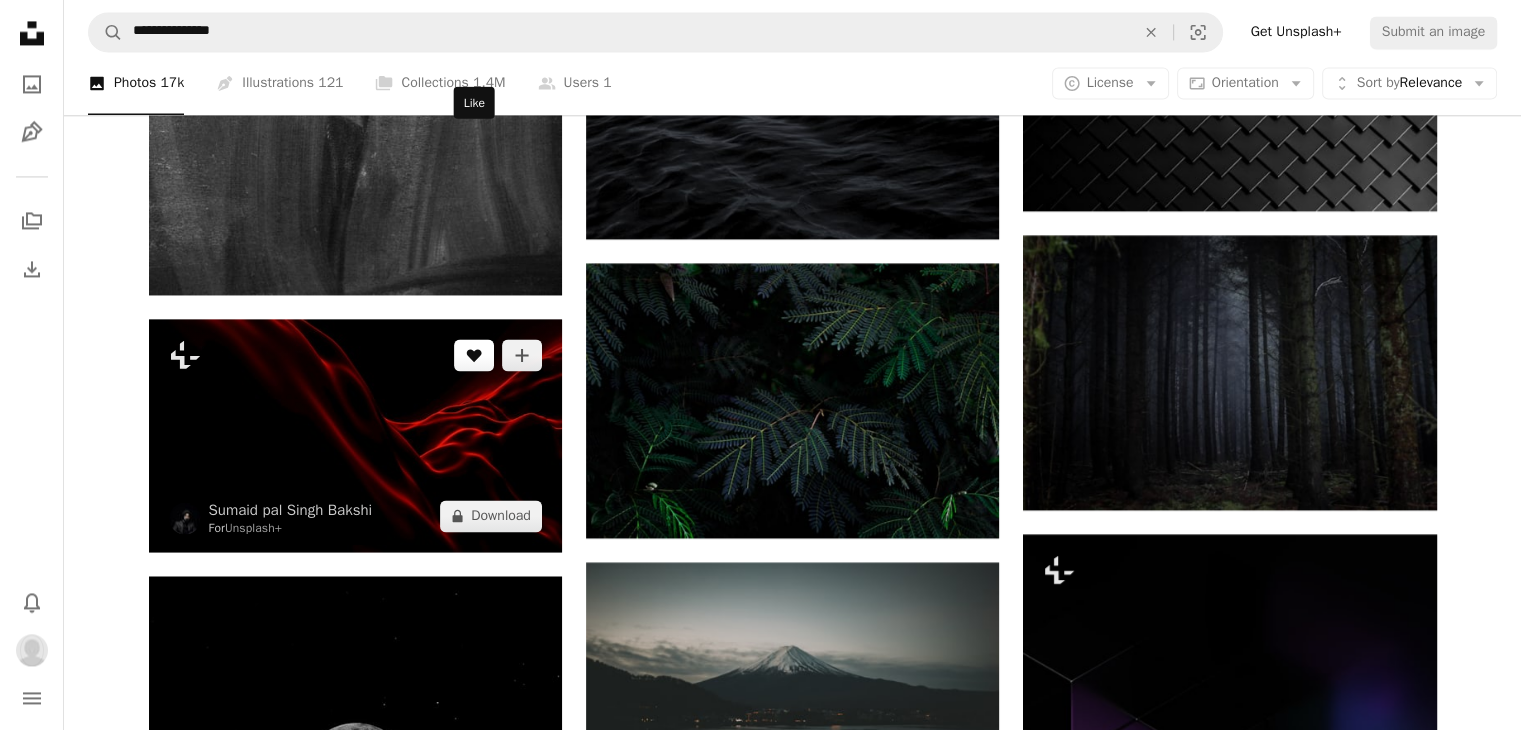 click on "A heart" at bounding box center [474, 355] 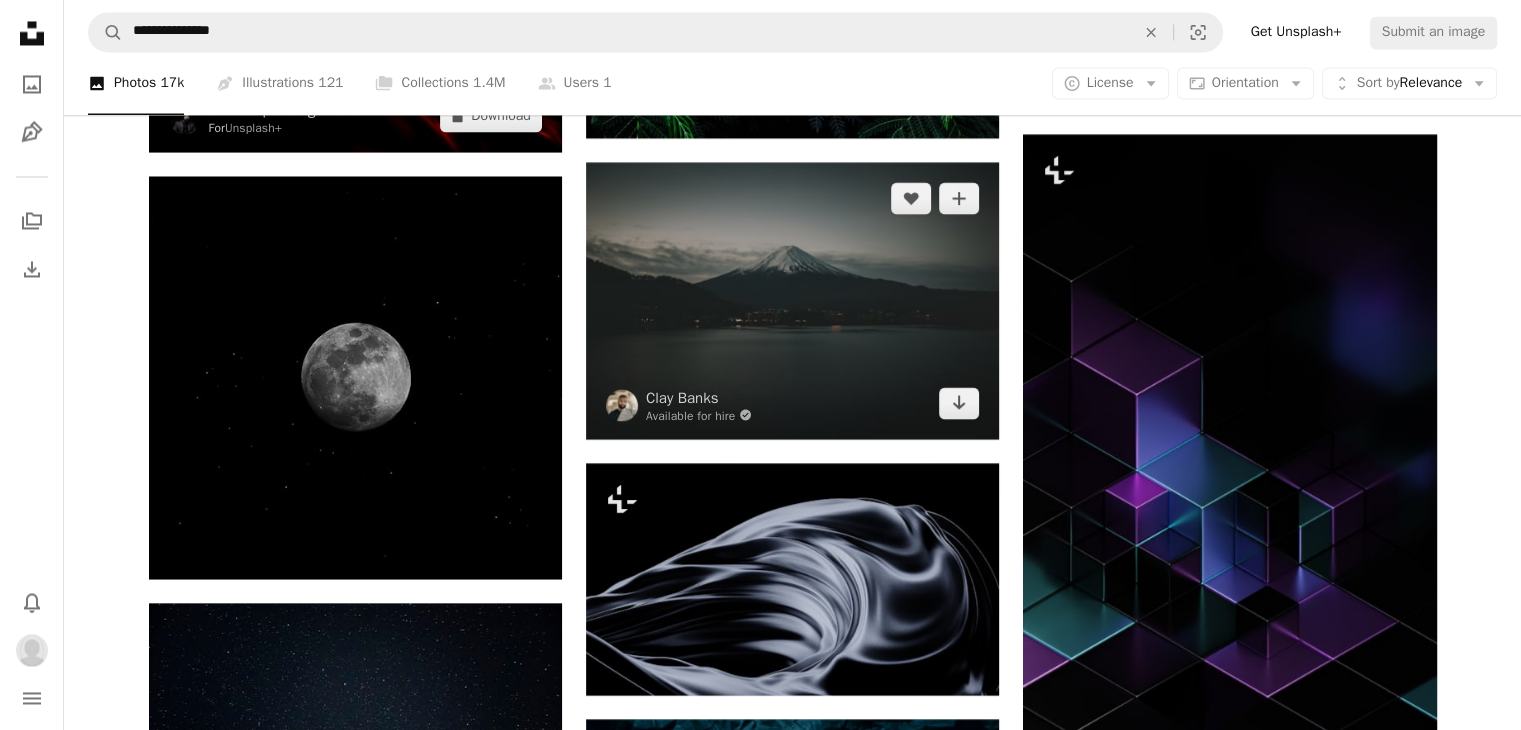 scroll, scrollTop: 3308, scrollLeft: 0, axis: vertical 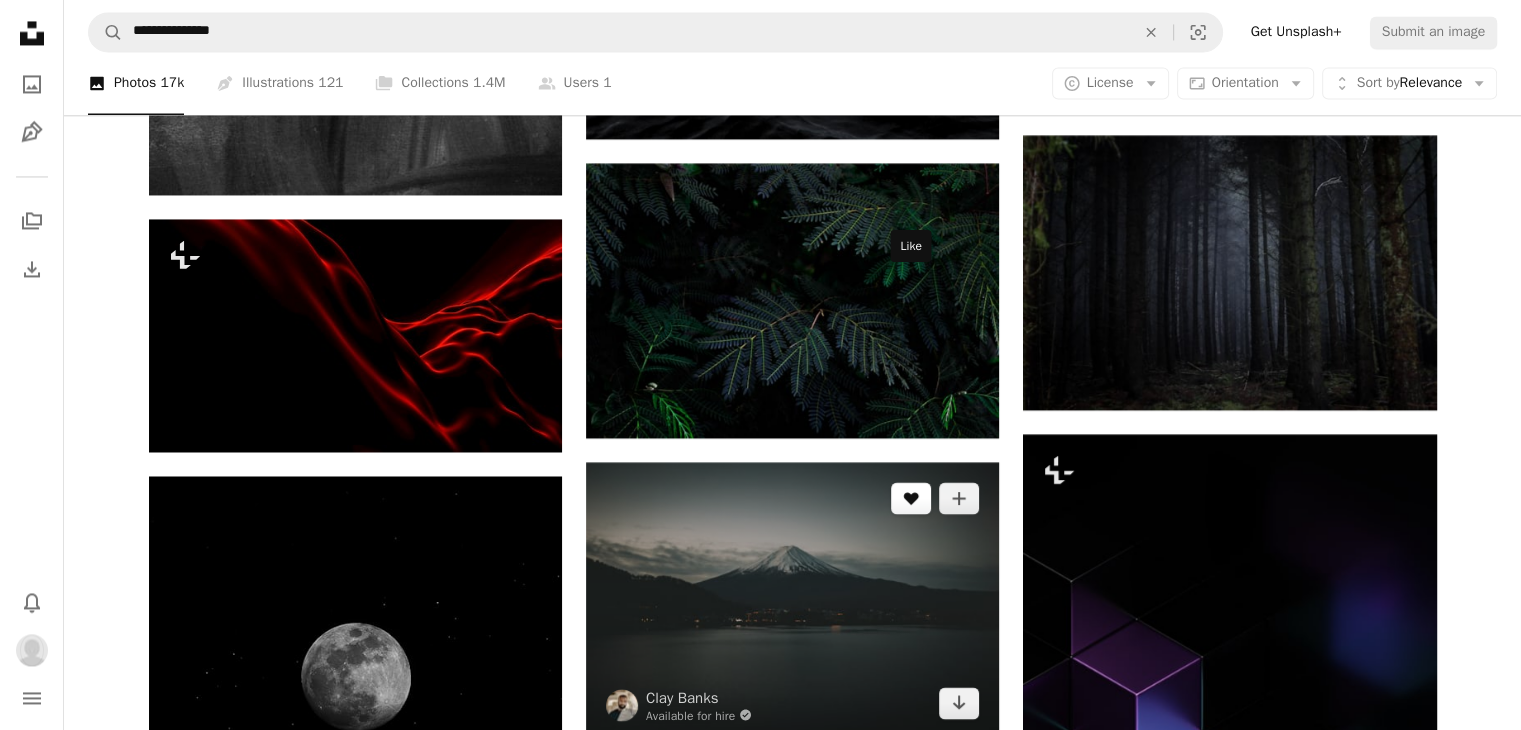 click on "A heart" at bounding box center [911, 498] 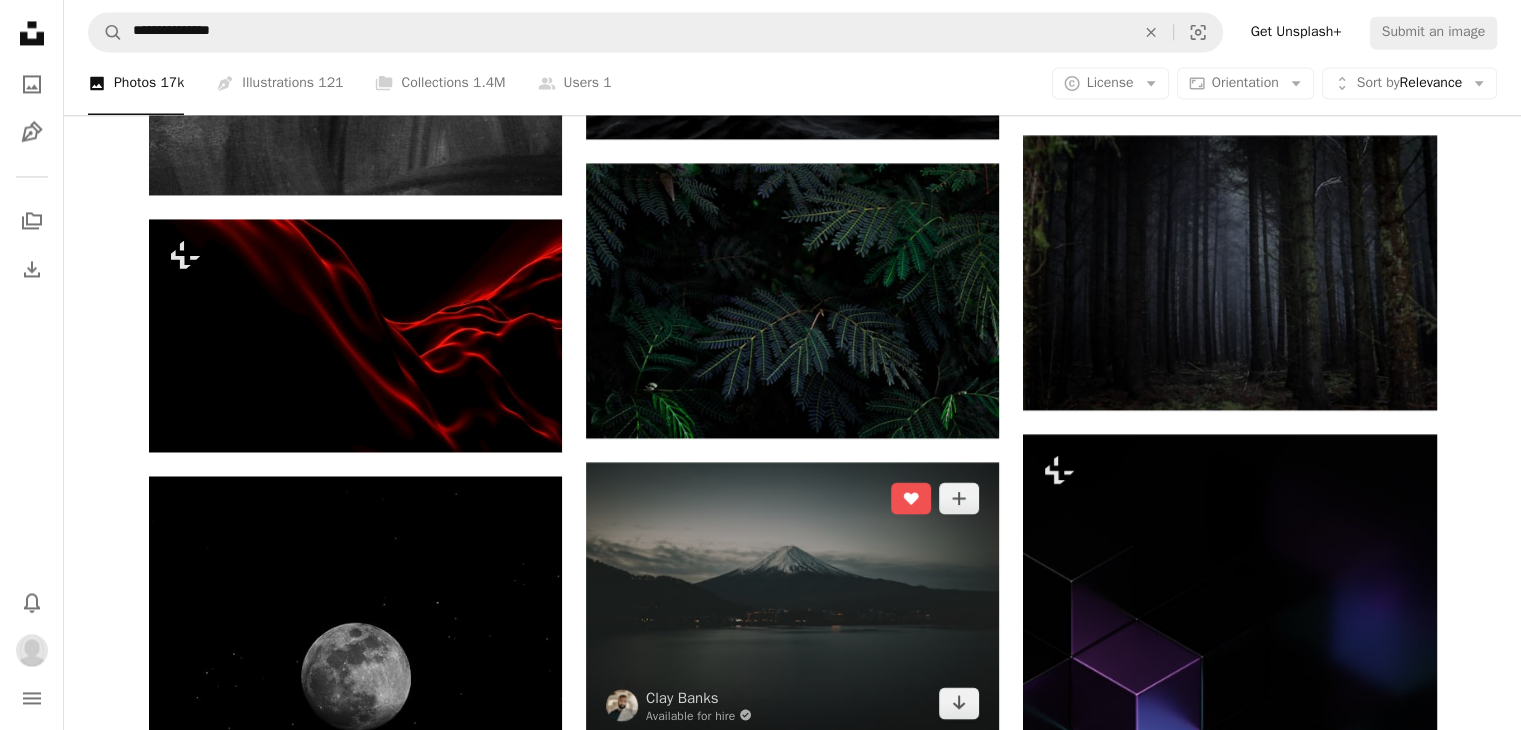 scroll, scrollTop: 3508, scrollLeft: 0, axis: vertical 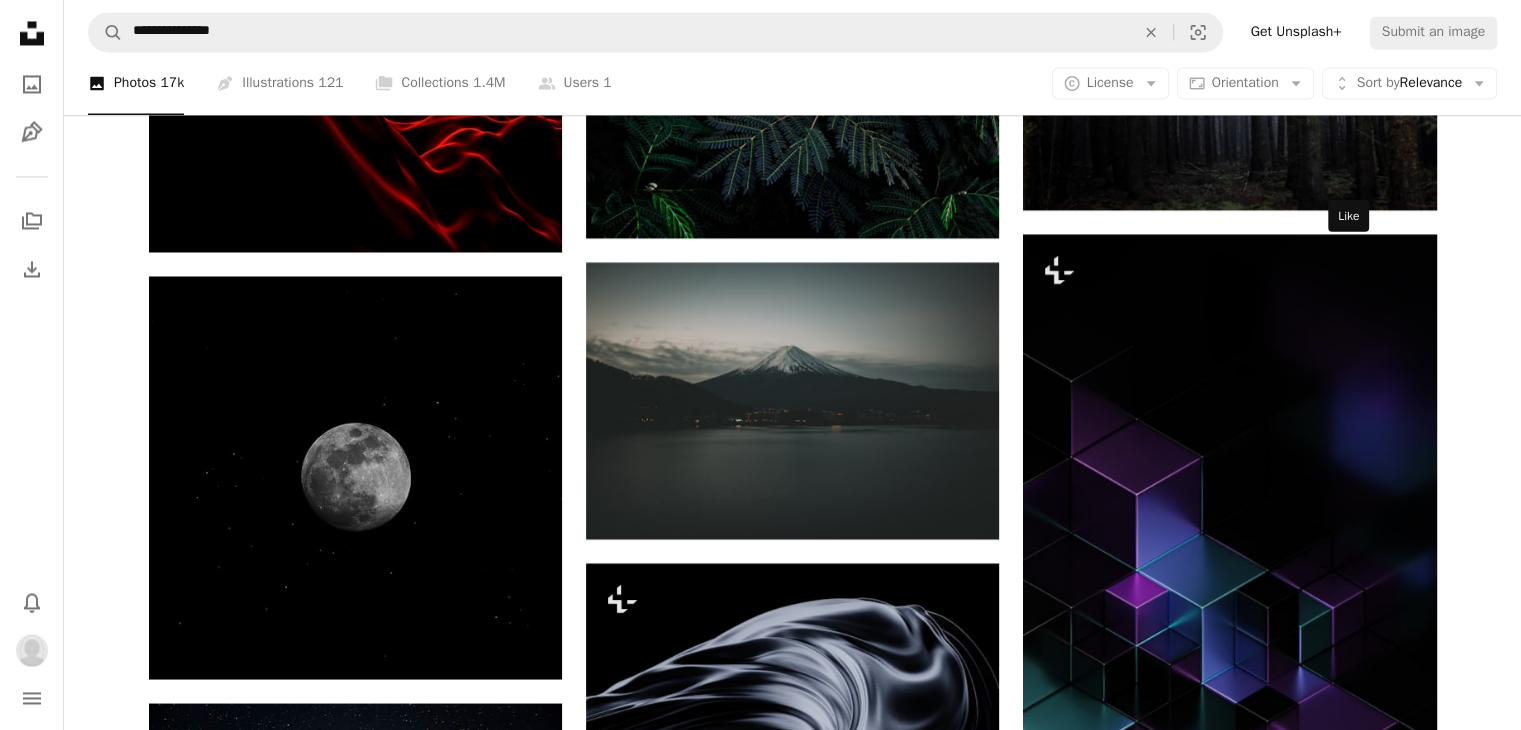 click on "A heart" at bounding box center [1349, 1029] 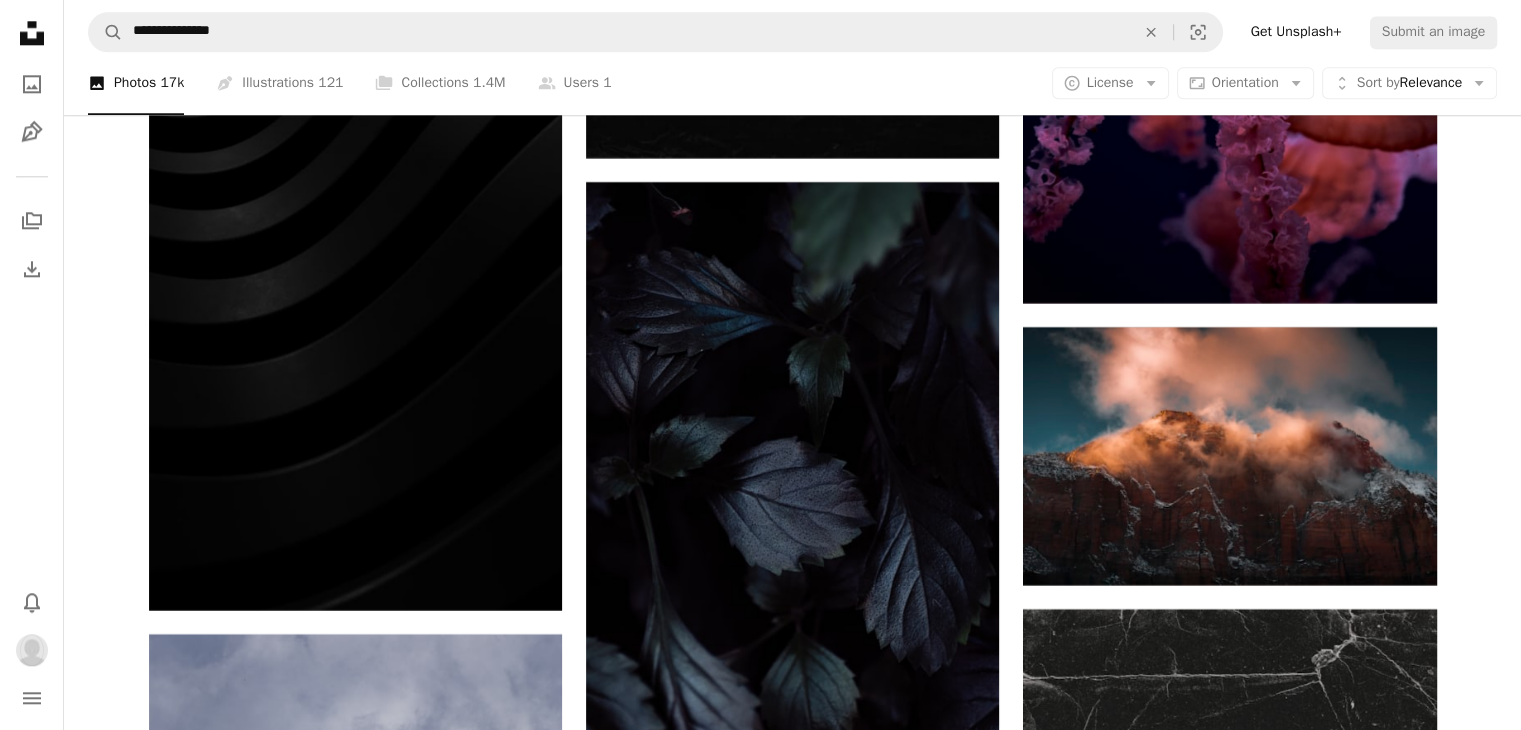 scroll, scrollTop: 55608, scrollLeft: 0, axis: vertical 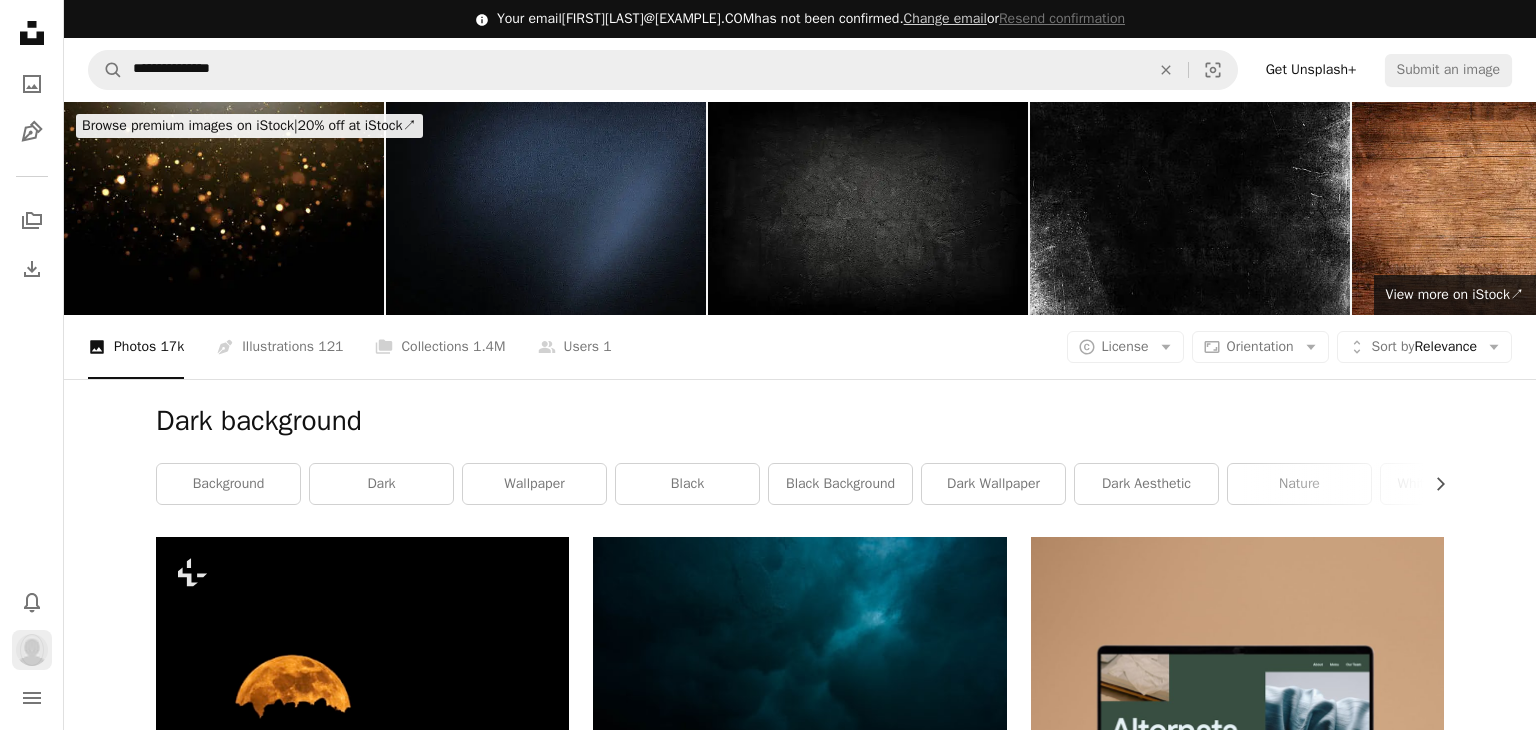 click at bounding box center (32, 650) 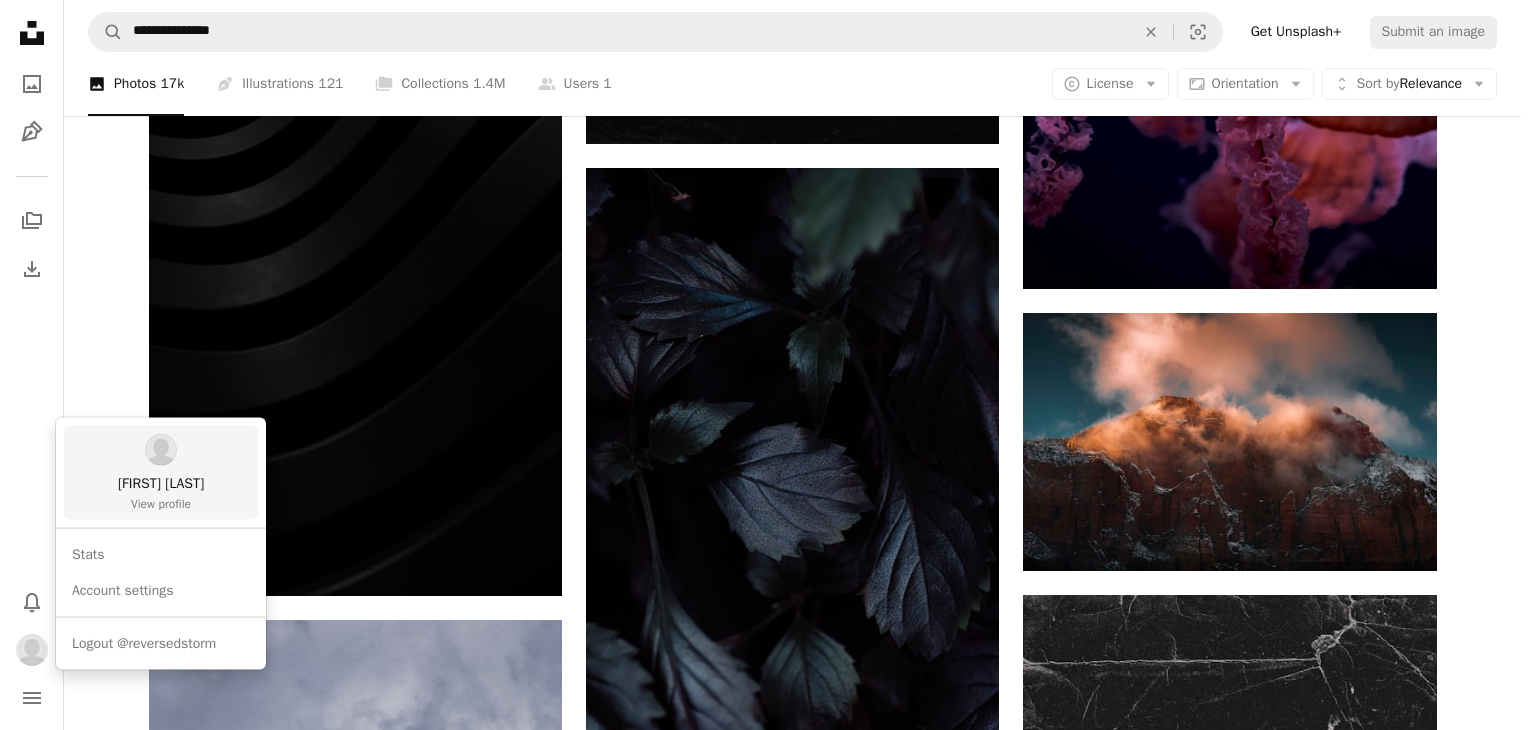 click on "[FIRST] [LAST]" at bounding box center (161, 484) 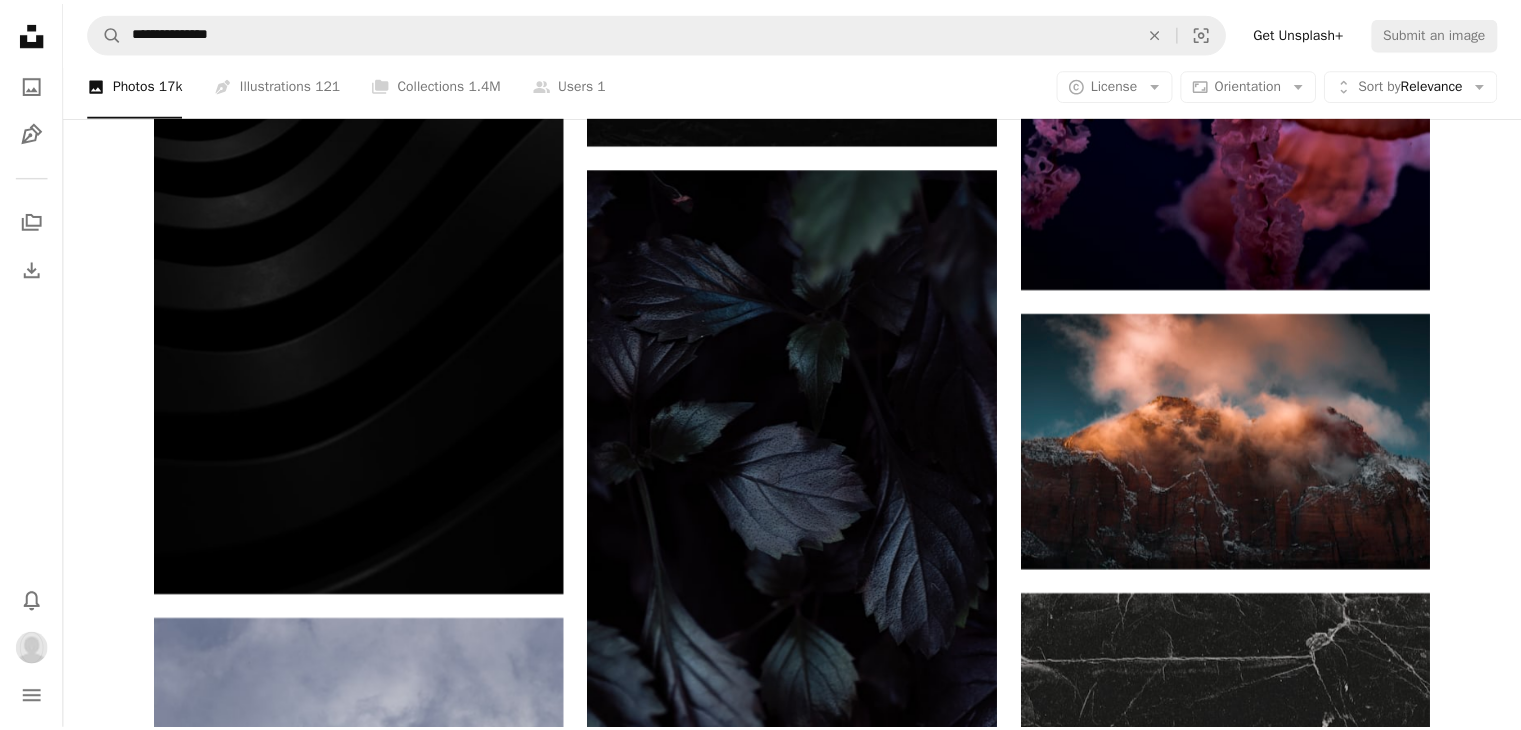 scroll, scrollTop: 55608, scrollLeft: 0, axis: vertical 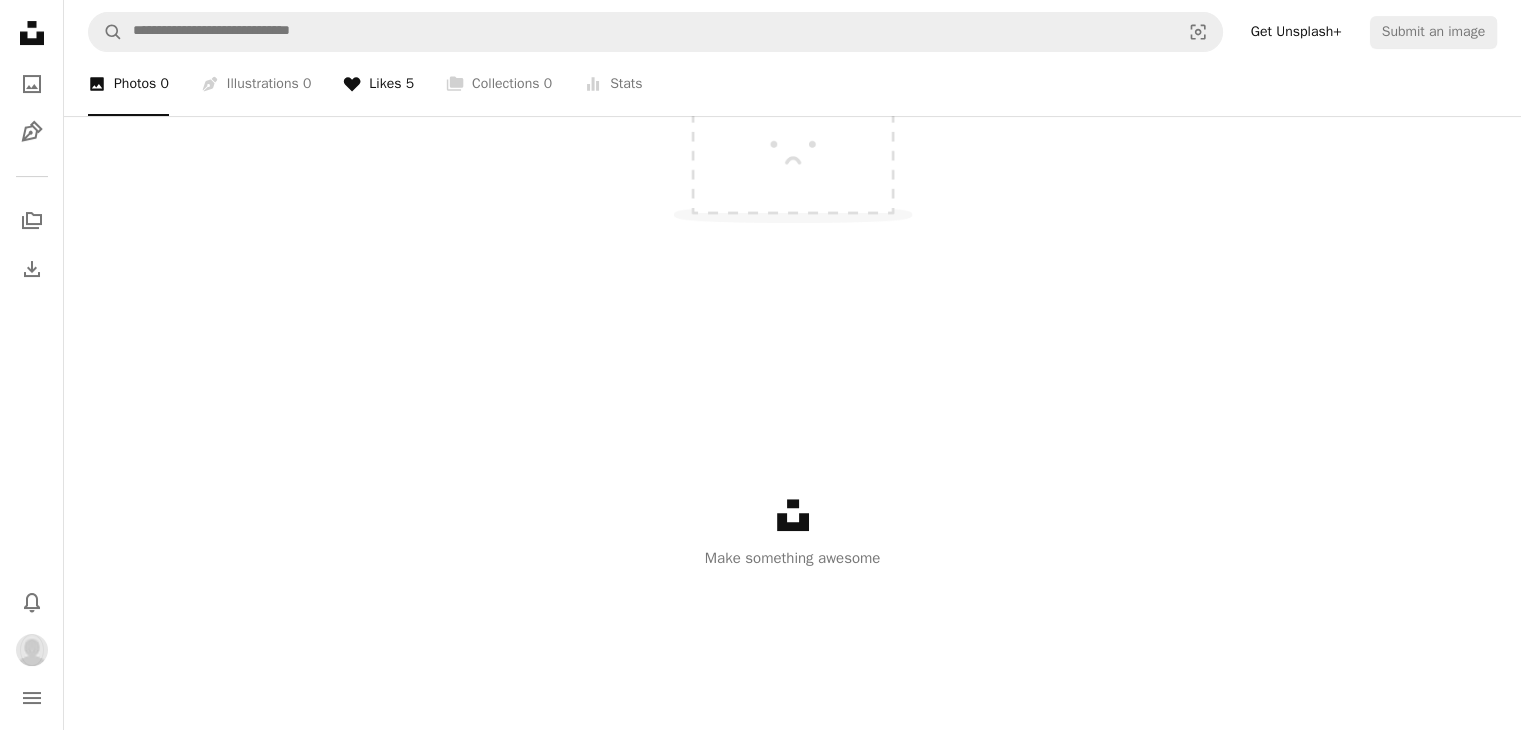 click on "A heart Likes   5" at bounding box center (378, 84) 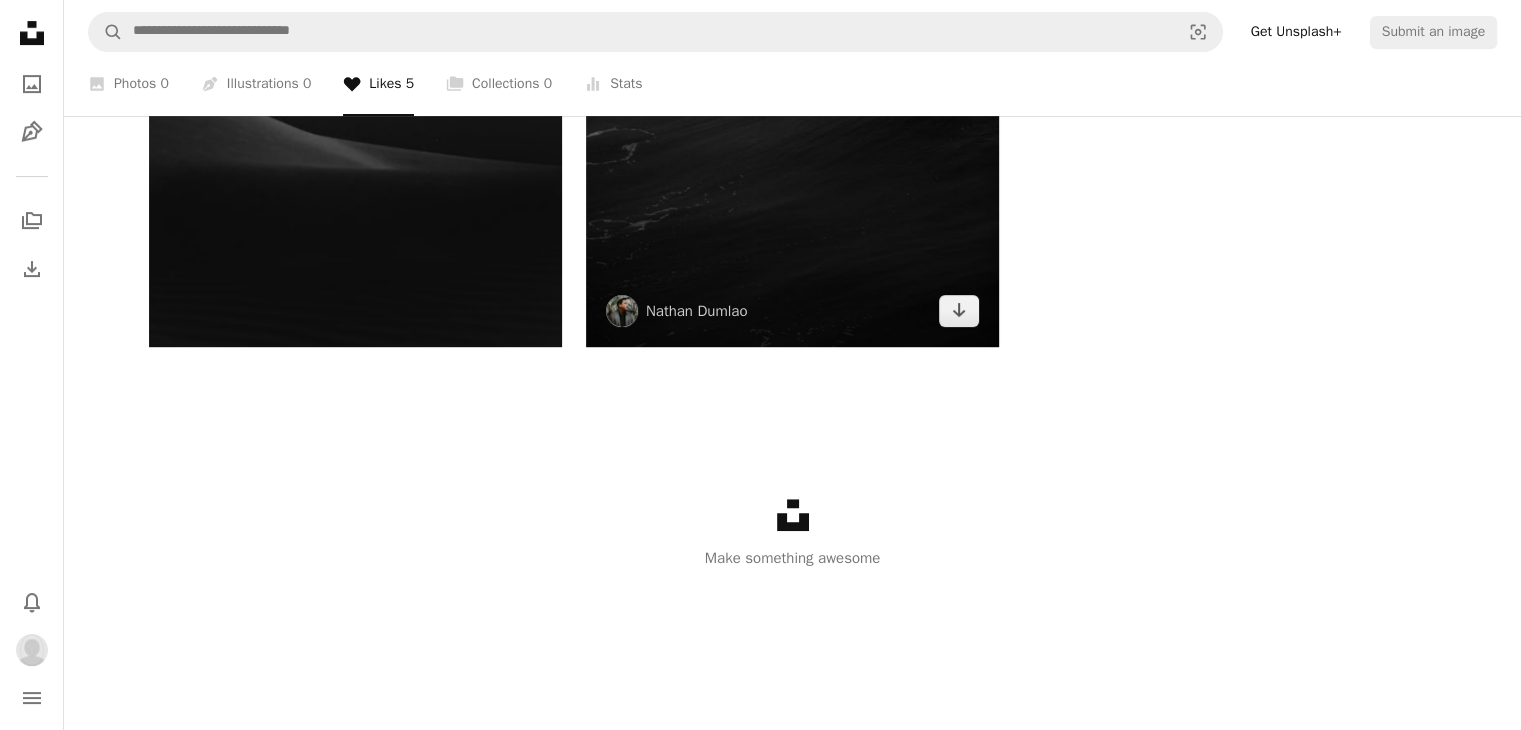 scroll, scrollTop: 0, scrollLeft: 0, axis: both 